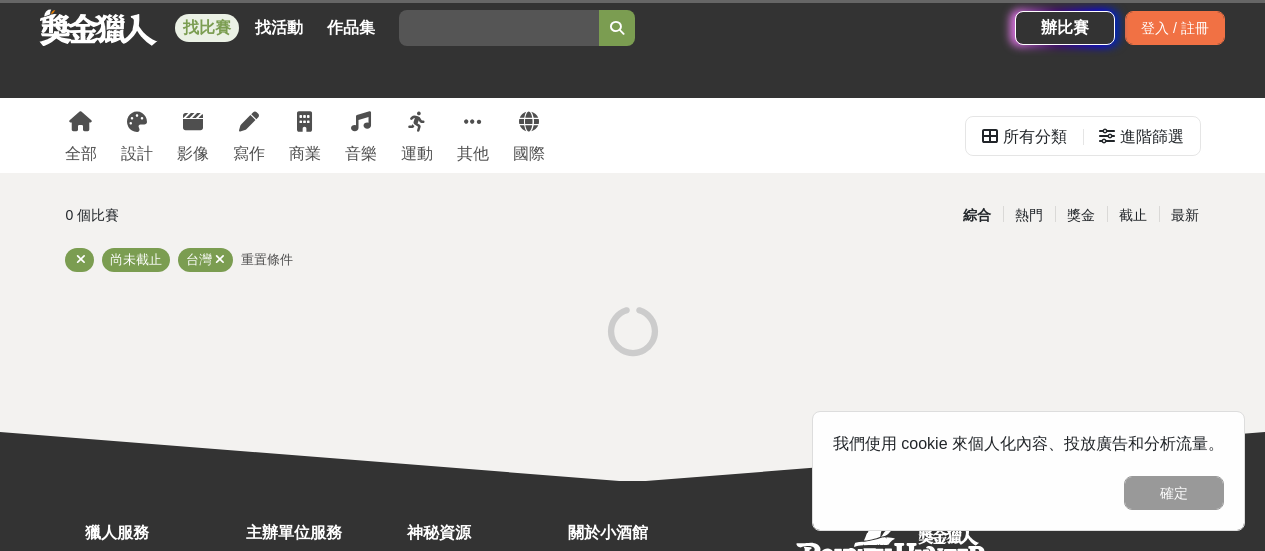 scroll, scrollTop: 57, scrollLeft: 0, axis: vertical 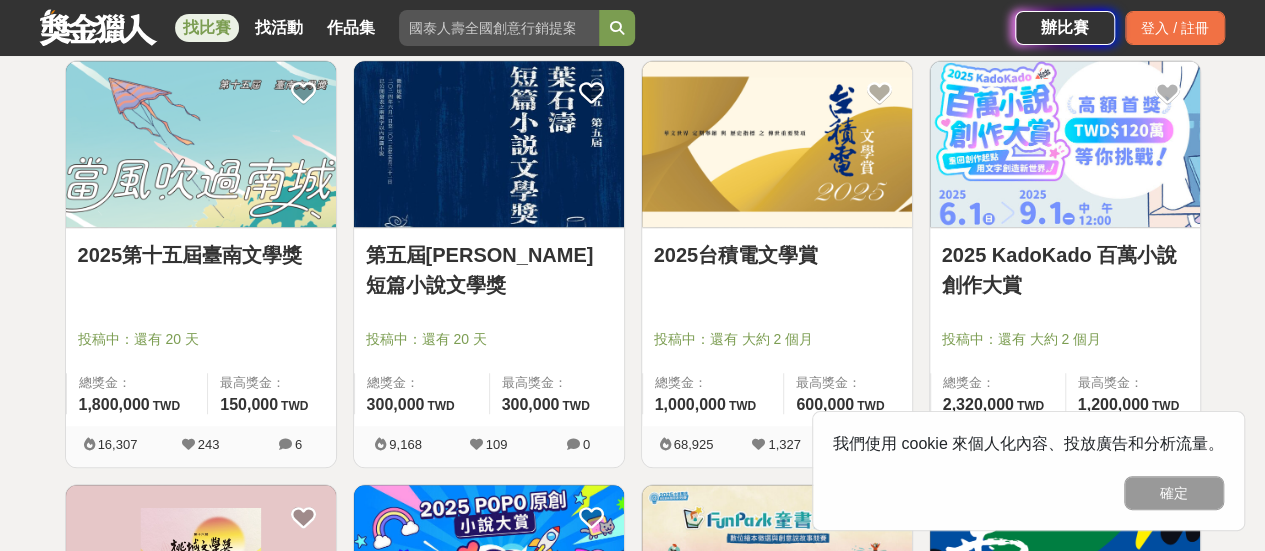click at bounding box center [777, 144] 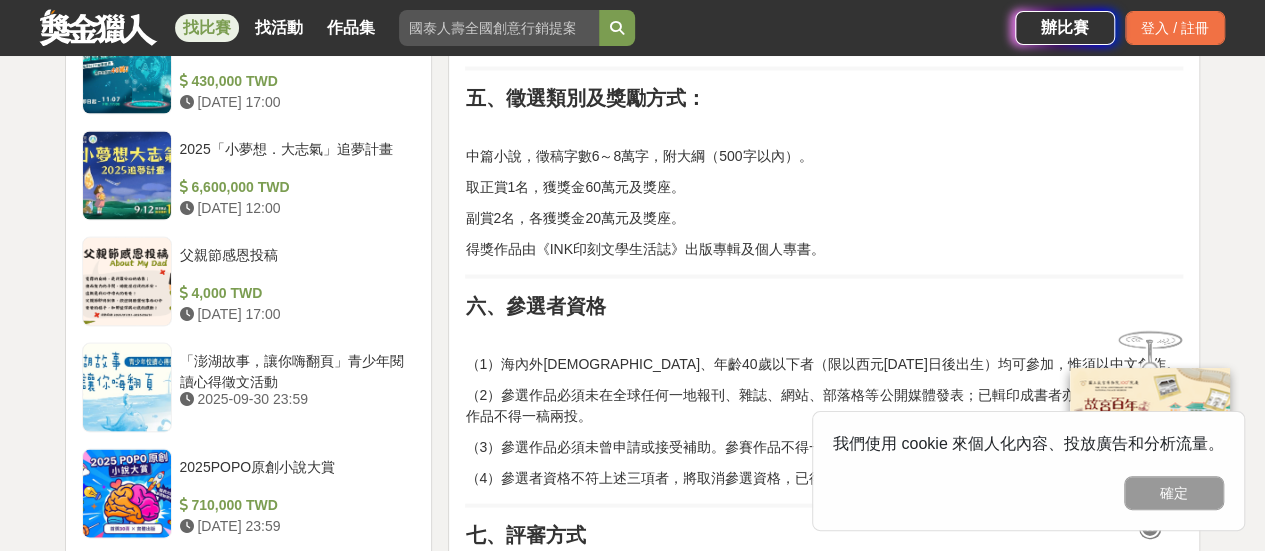 scroll, scrollTop: 1847, scrollLeft: 0, axis: vertical 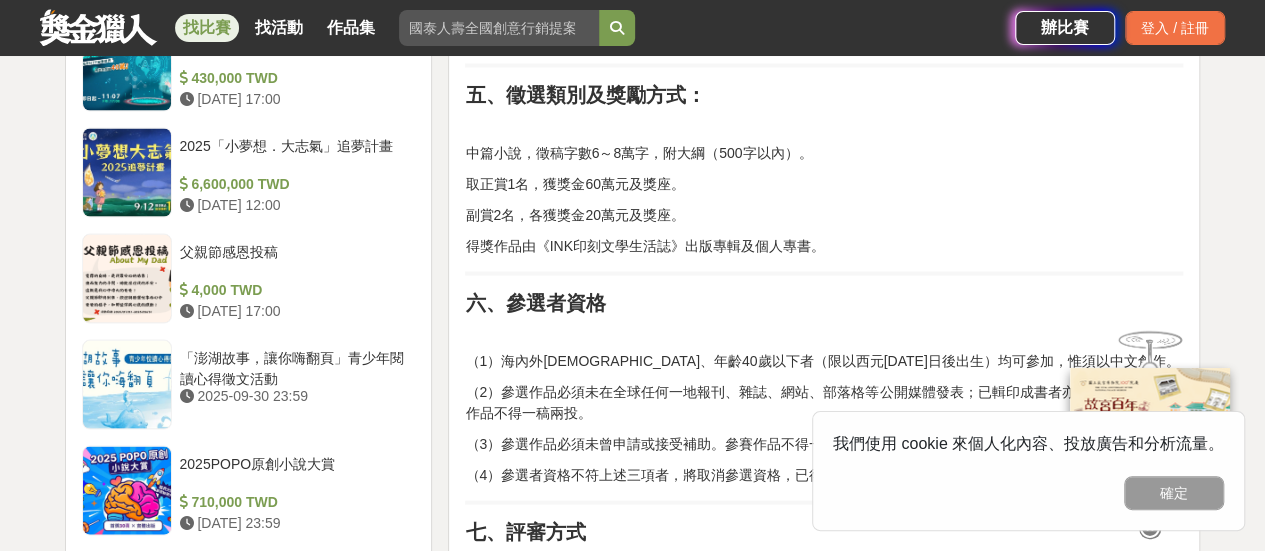 drag, startPoint x: 803, startPoint y: 211, endPoint x: 572, endPoint y: 171, distance: 234.43762 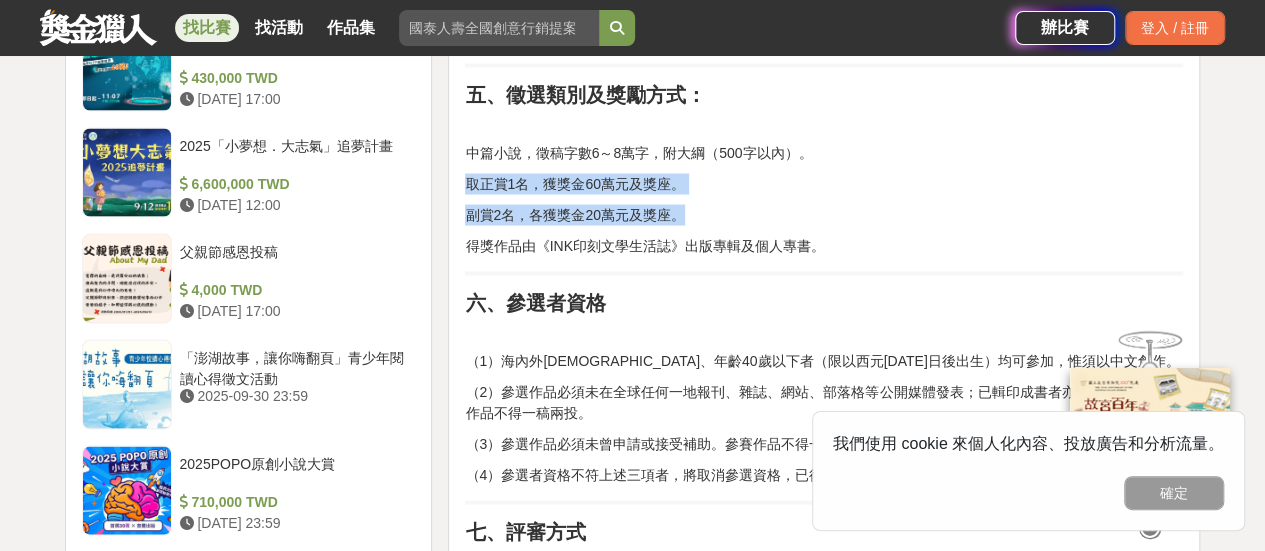 drag, startPoint x: 461, startPoint y: 181, endPoint x: 686, endPoint y: 207, distance: 226.49724 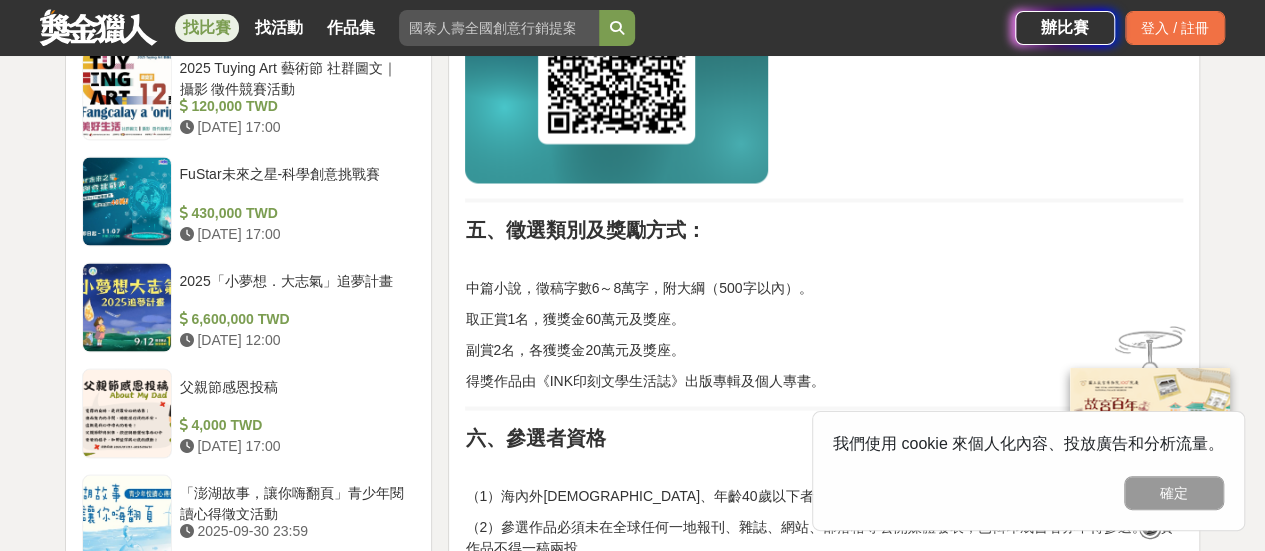 scroll, scrollTop: 1659, scrollLeft: 0, axis: vertical 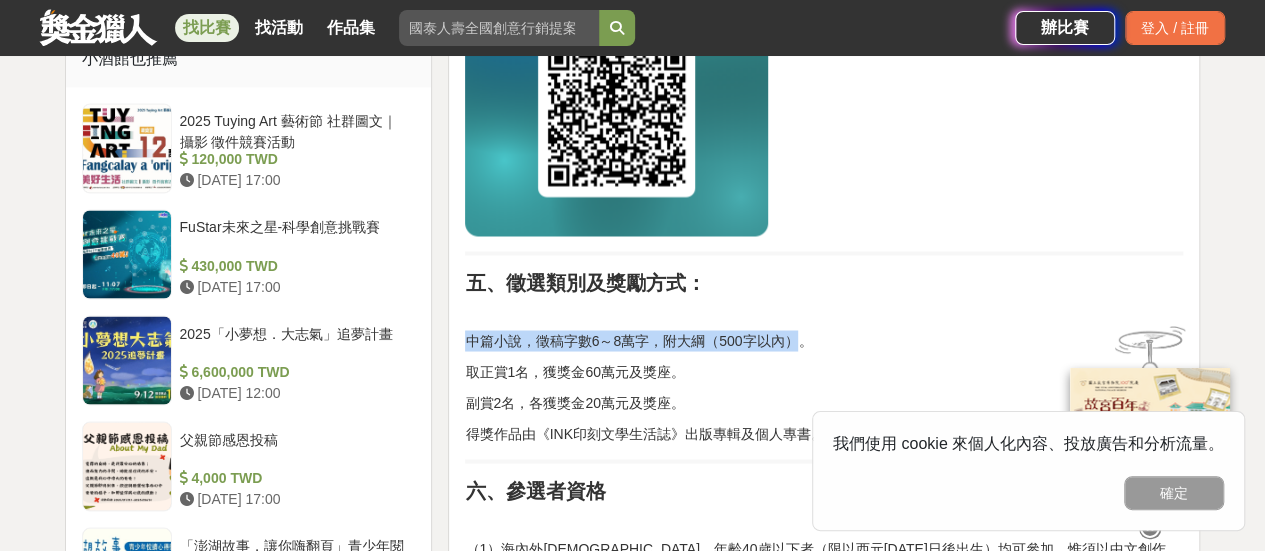 drag, startPoint x: 455, startPoint y: 333, endPoint x: 796, endPoint y: 345, distance: 341.2111 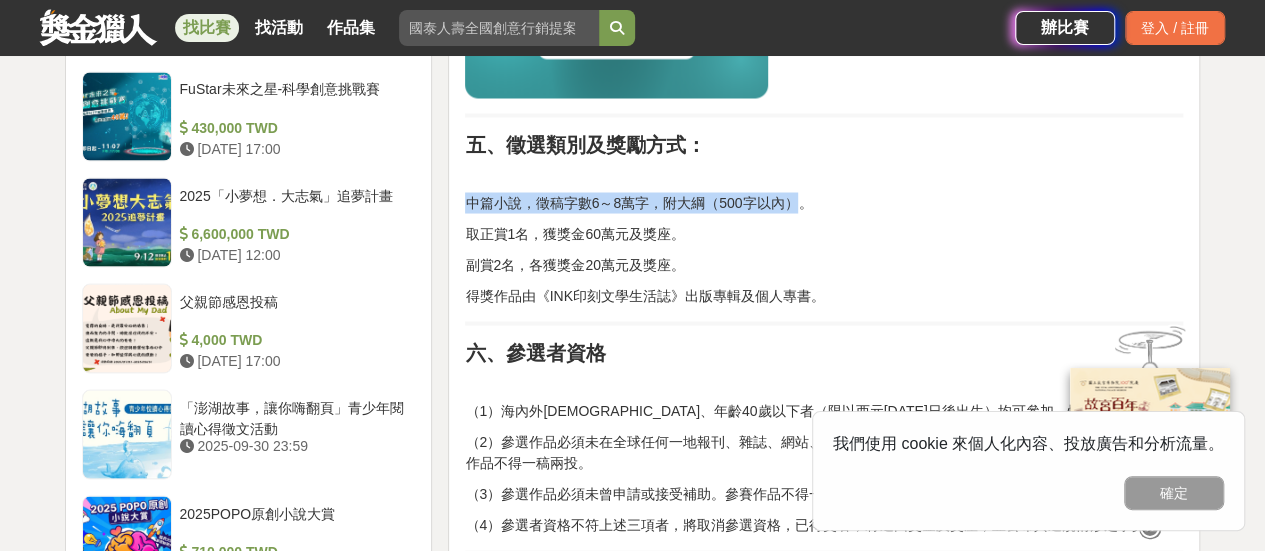 scroll, scrollTop: 1778, scrollLeft: 0, axis: vertical 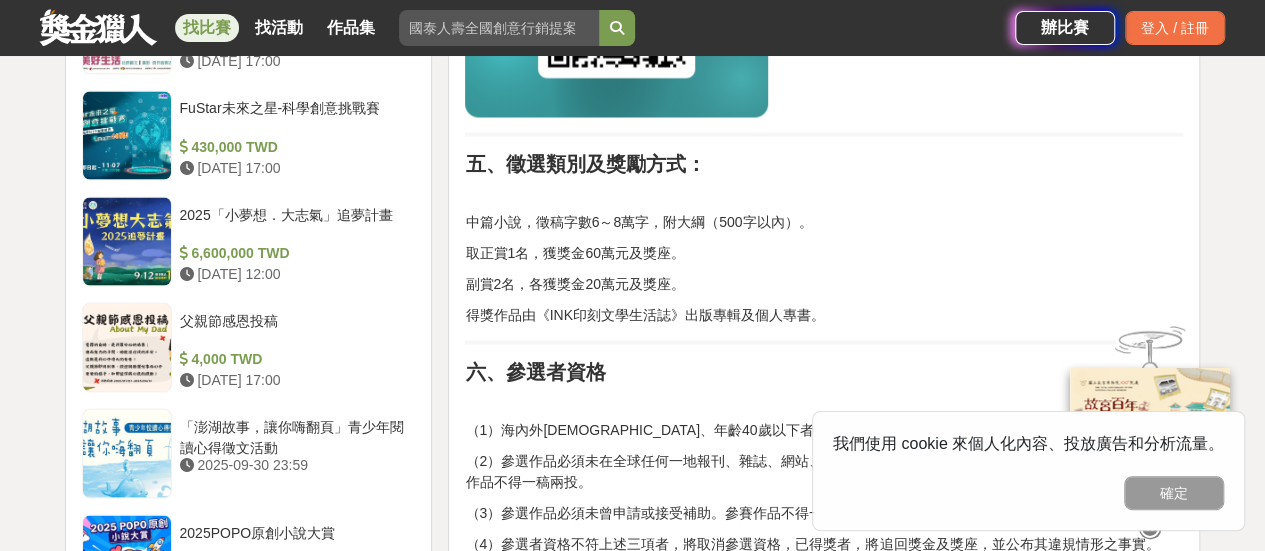 click on "得獎作品由《INK印刻文學生活誌》出版專輯及個人專書。" at bounding box center (824, 314) 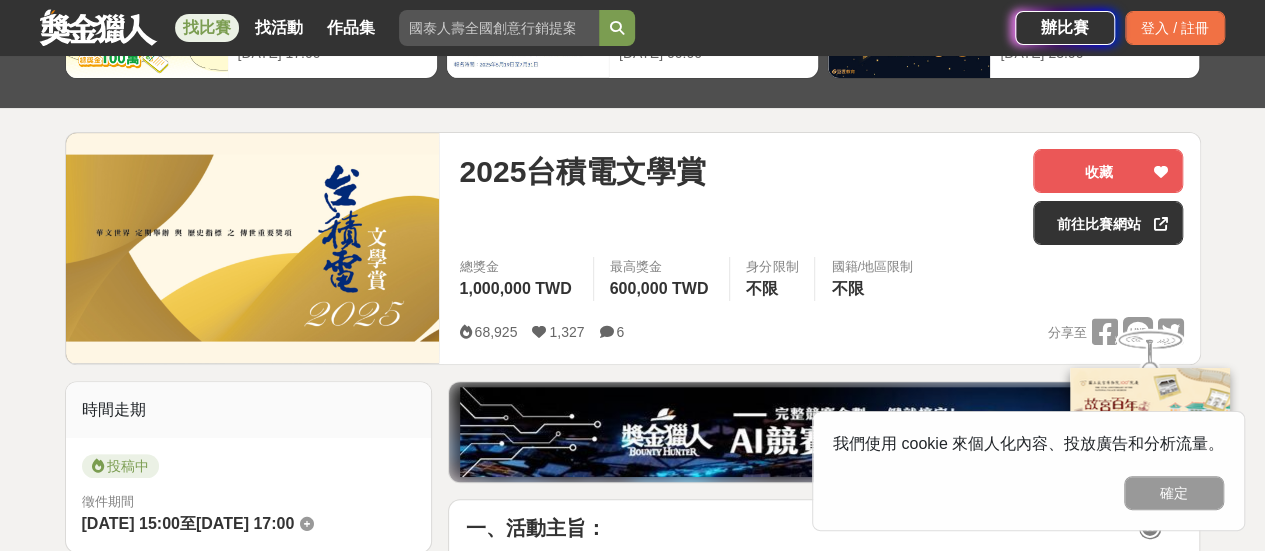 scroll, scrollTop: 172, scrollLeft: 0, axis: vertical 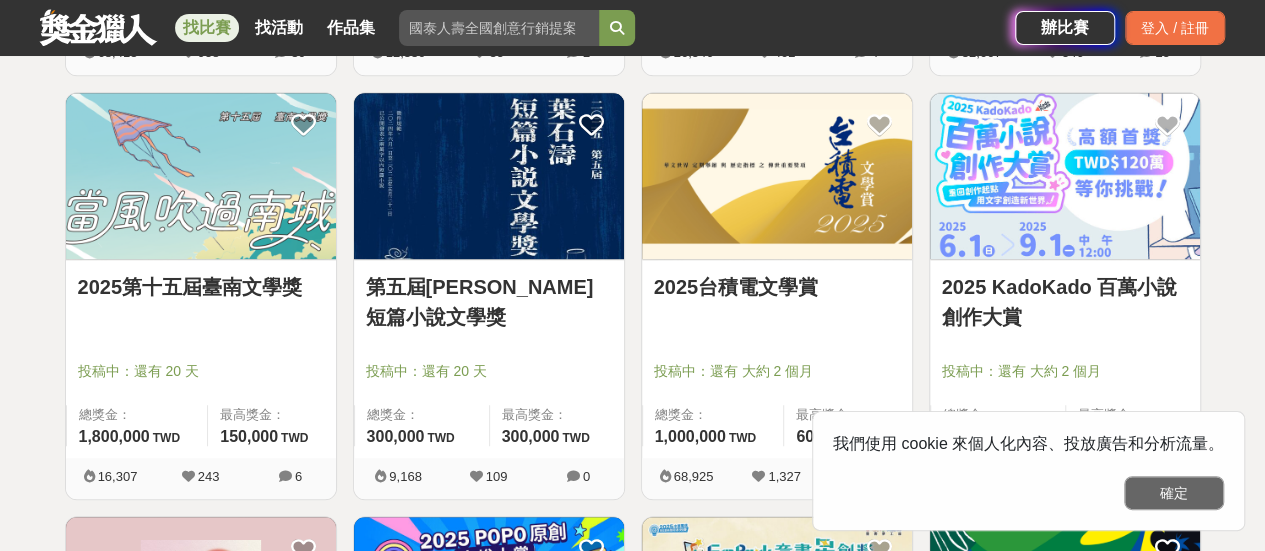 click on "確定" at bounding box center (1174, 493) 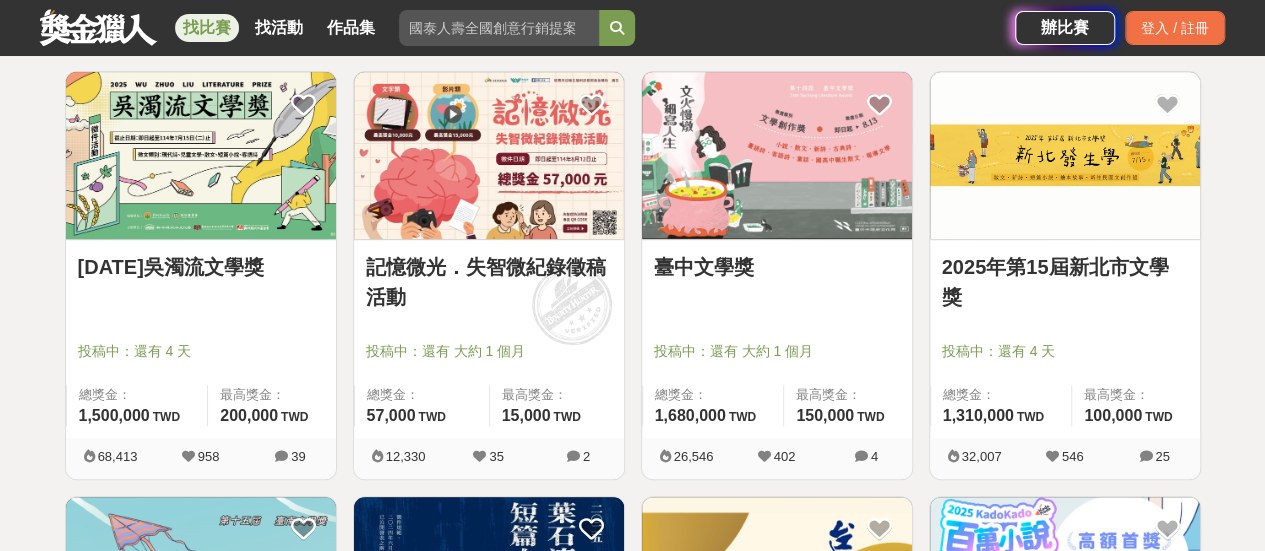 scroll, scrollTop: 334, scrollLeft: 0, axis: vertical 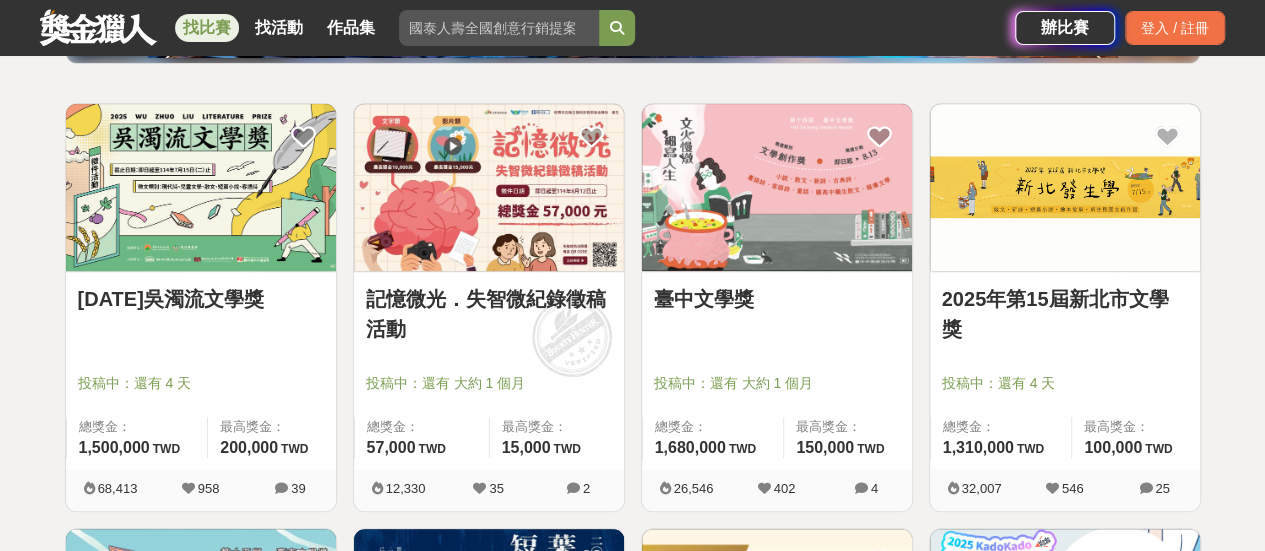 click on "找比賽" at bounding box center [207, 28] 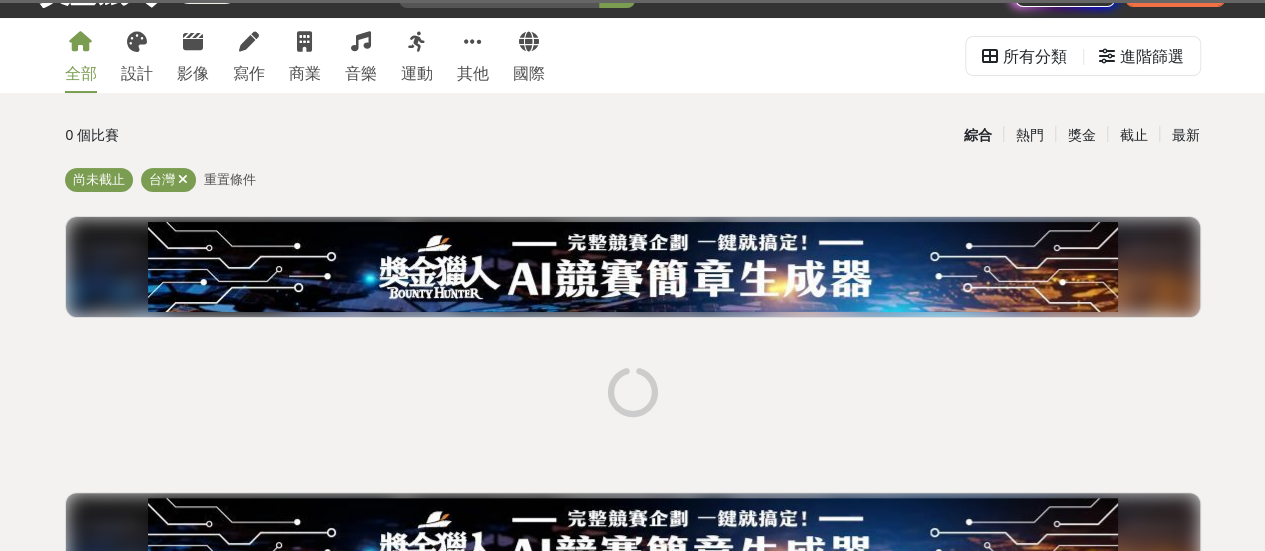 scroll, scrollTop: 0, scrollLeft: 0, axis: both 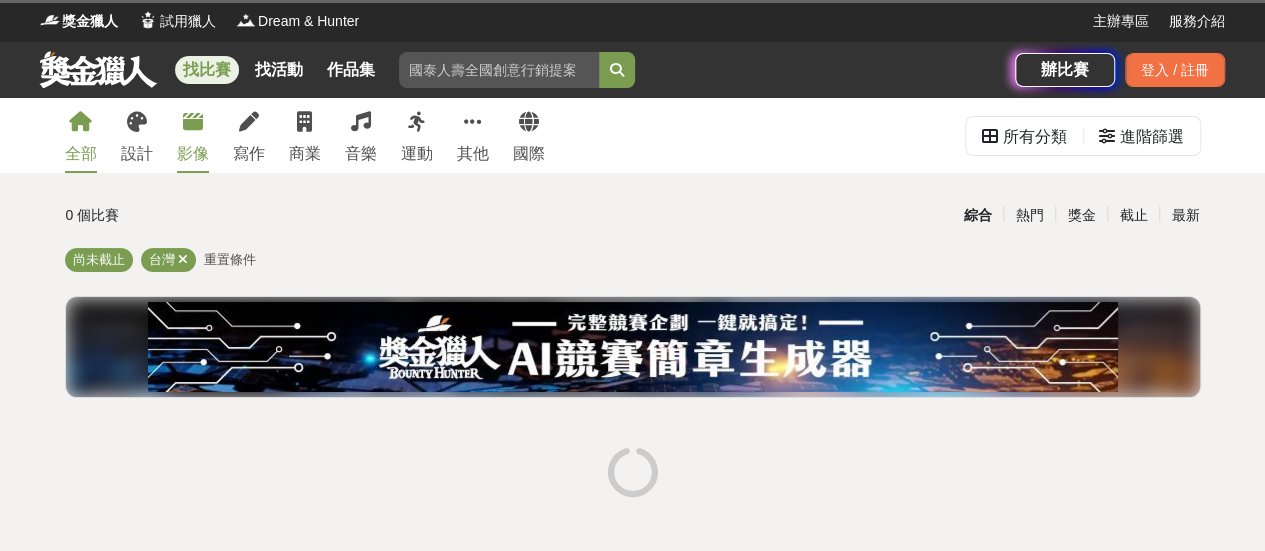 click on "影像" at bounding box center [193, 135] 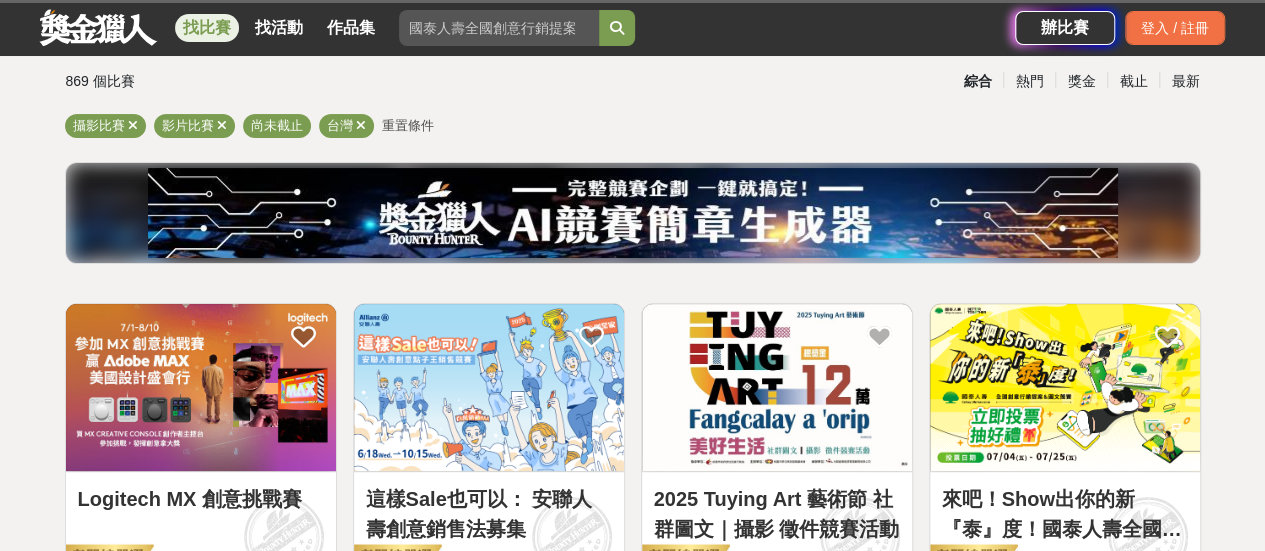 scroll, scrollTop: 0, scrollLeft: 0, axis: both 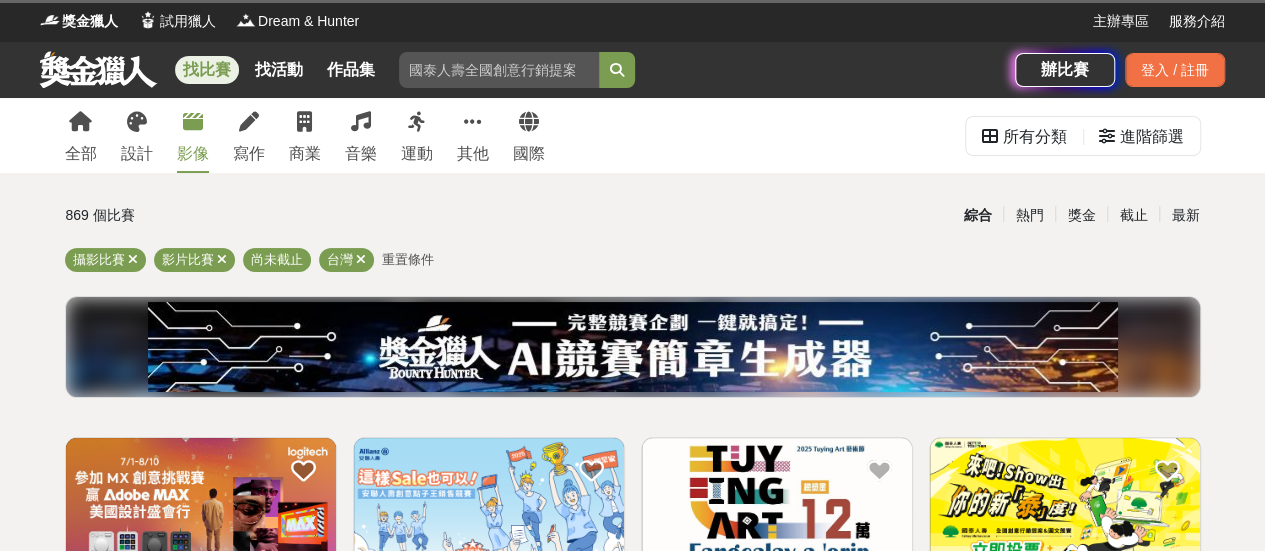 click on "全部 設計 影像 寫作 商業 音樂 運動 其他 國際" at bounding box center [305, 135] 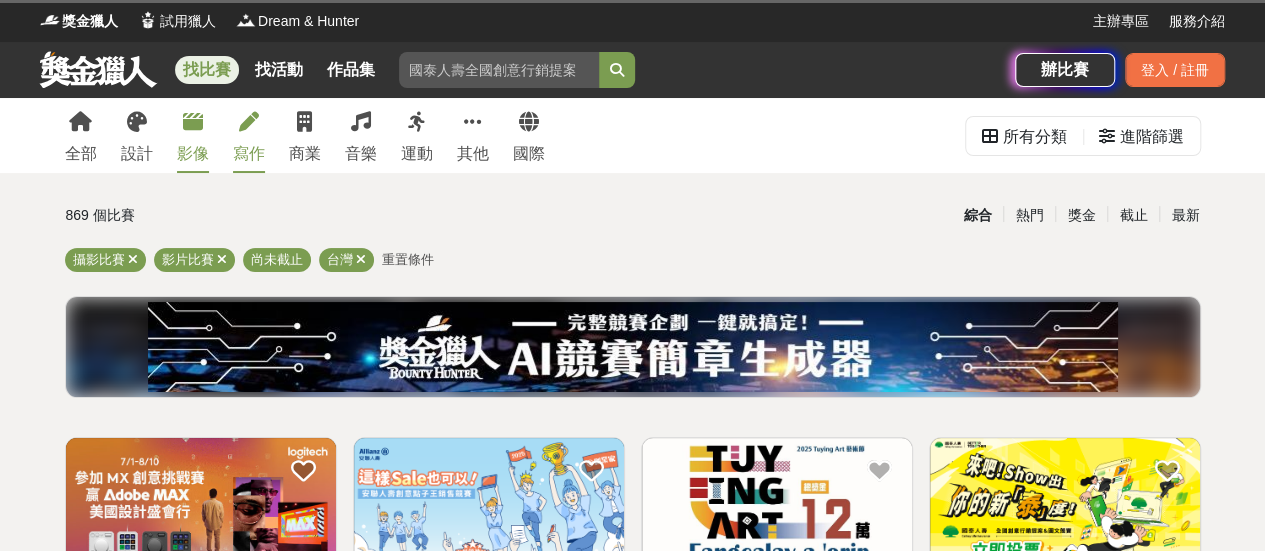 click on "寫作" at bounding box center (249, 135) 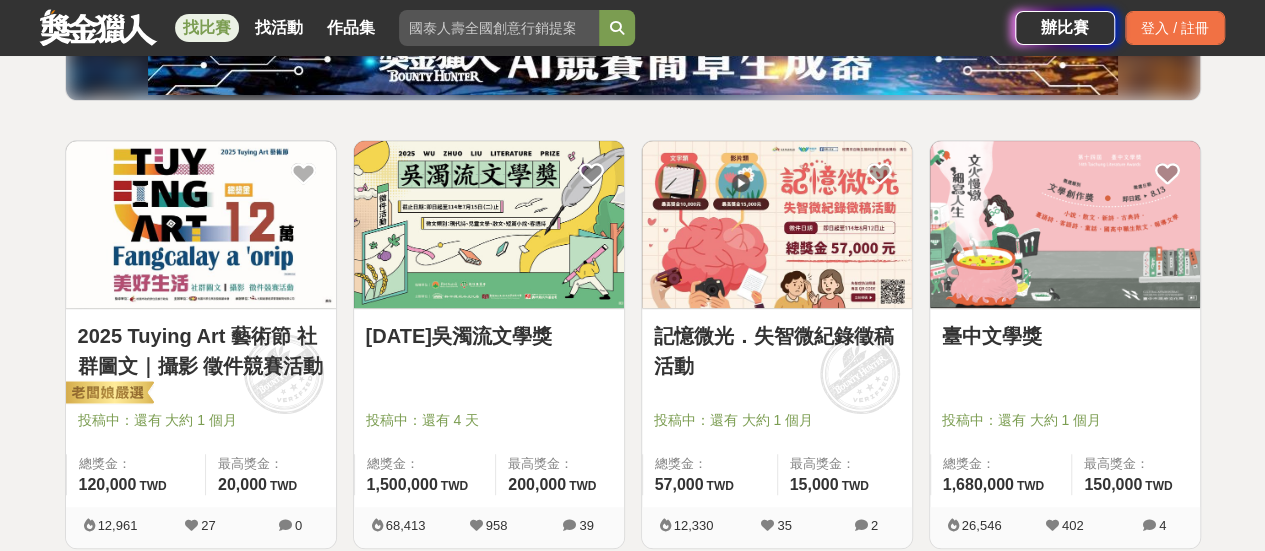 scroll, scrollTop: 298, scrollLeft: 0, axis: vertical 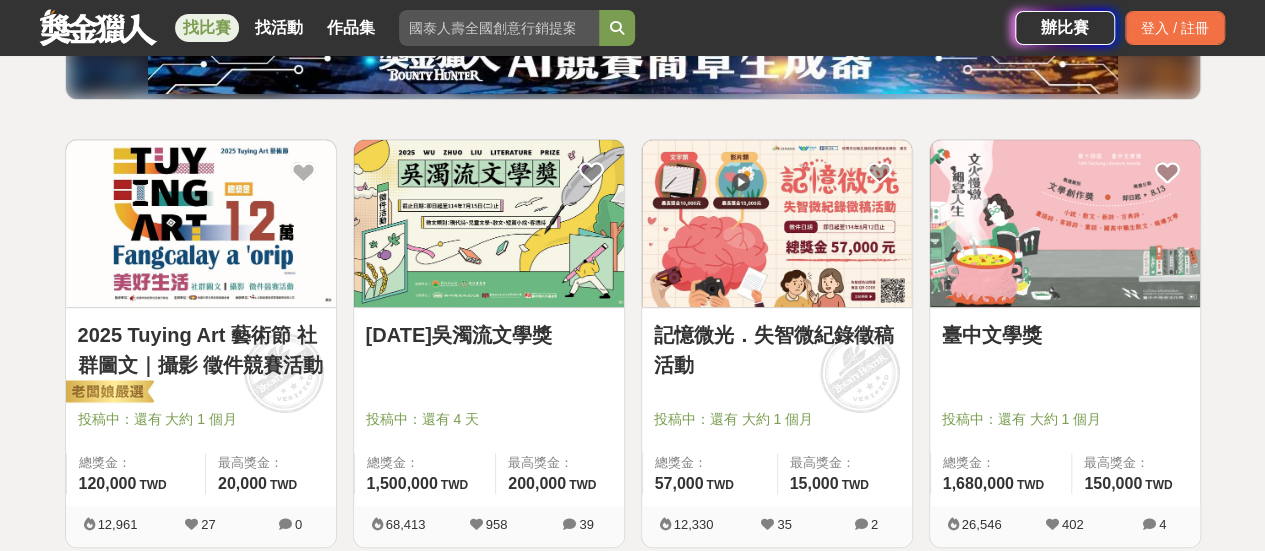 click on "[DATE][PERSON_NAME]文學獎 投稿中：還有 4 天 總獎金： 1,500,000 150 萬 TWD 最高獎金： 200,000 TWD" at bounding box center [489, 407] 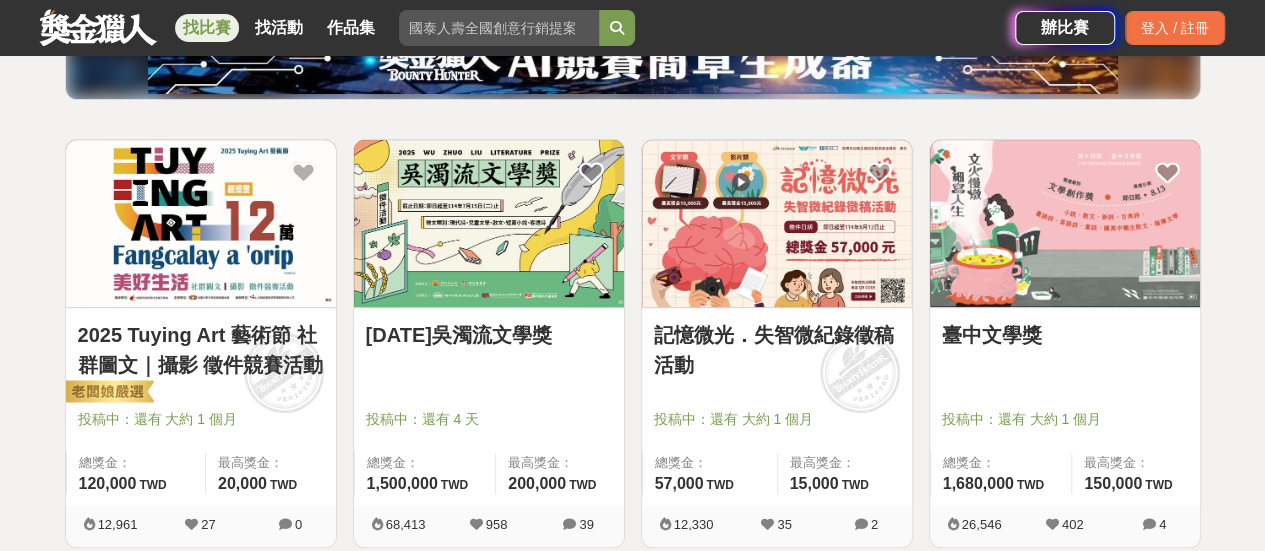 click on "[DATE]吳濁流文學獎" at bounding box center (489, 335) 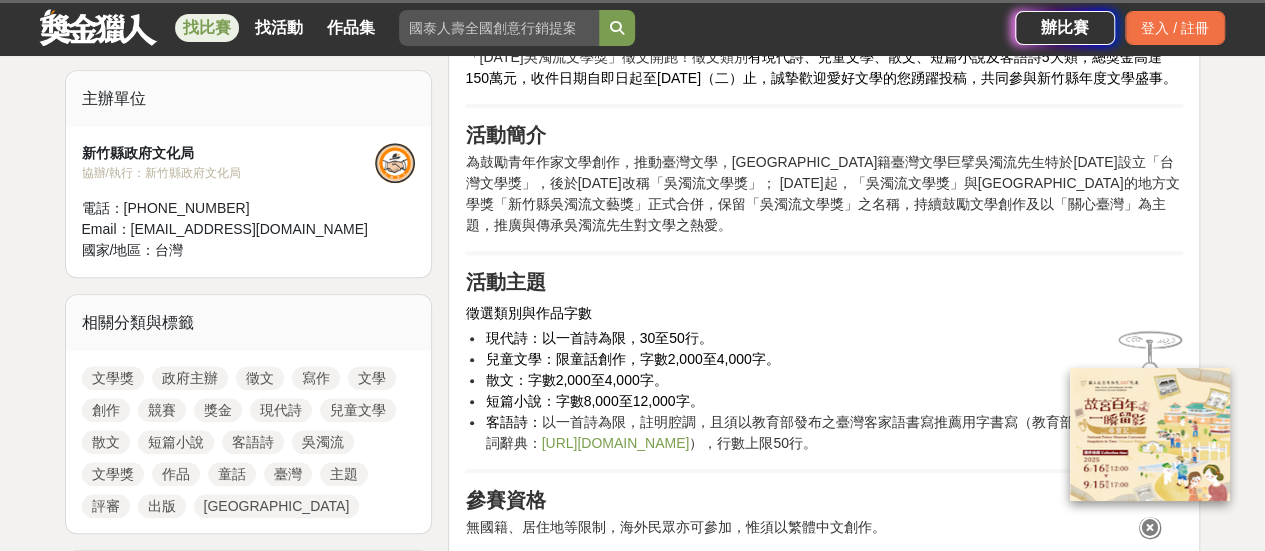 scroll, scrollTop: 673, scrollLeft: 0, axis: vertical 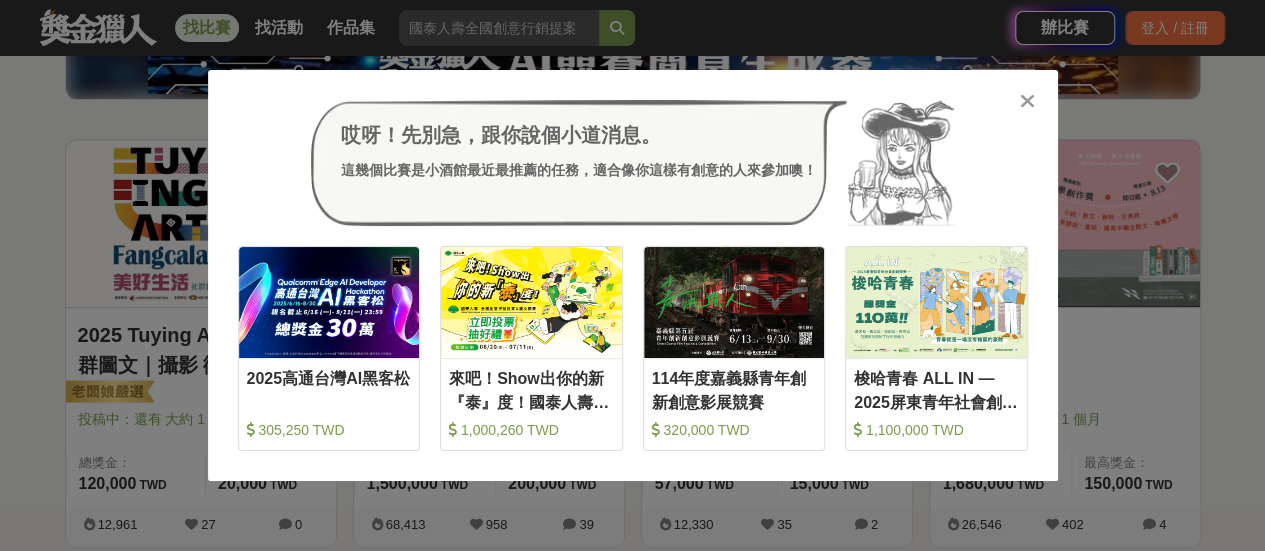 click at bounding box center (1027, 101) 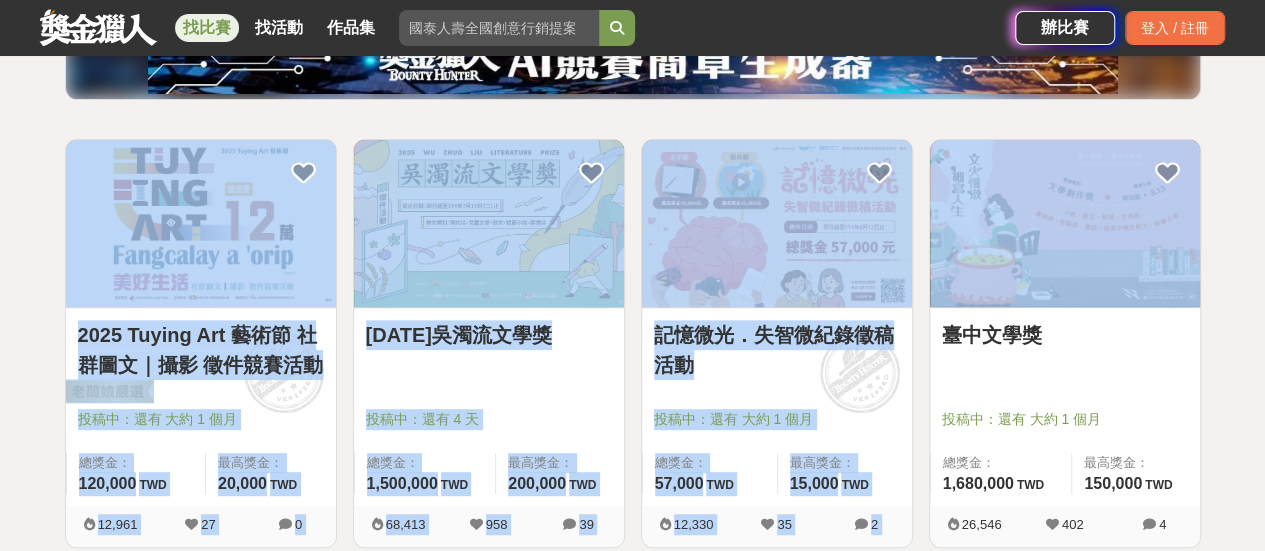 drag, startPoint x: 1030, startPoint y: 95, endPoint x: 970, endPoint y: 135, distance: 72.11102 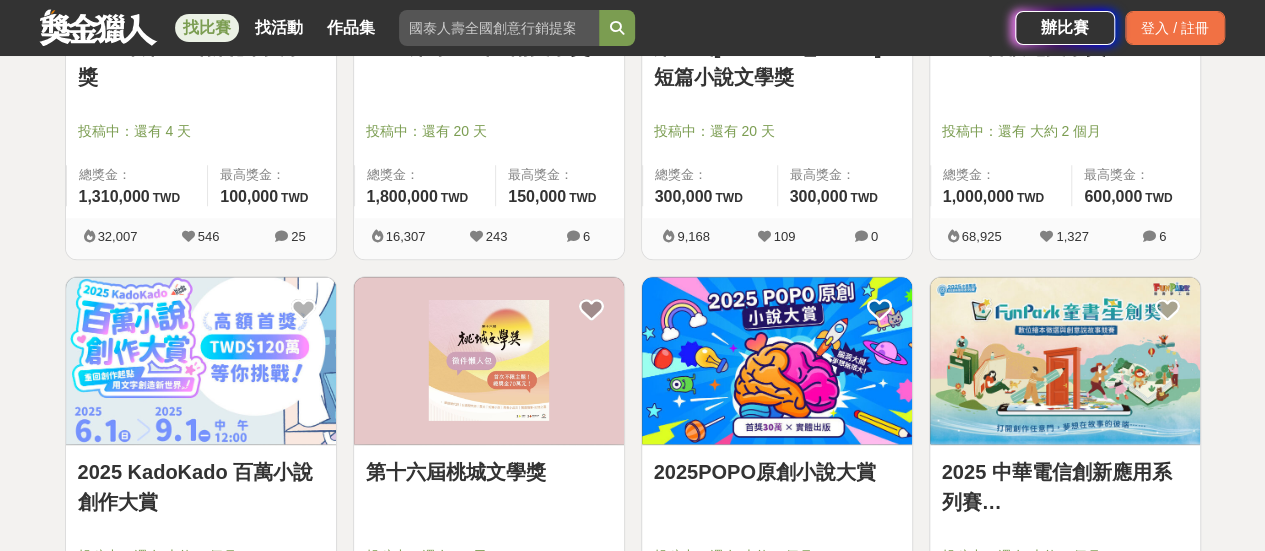 scroll, scrollTop: 1011, scrollLeft: 0, axis: vertical 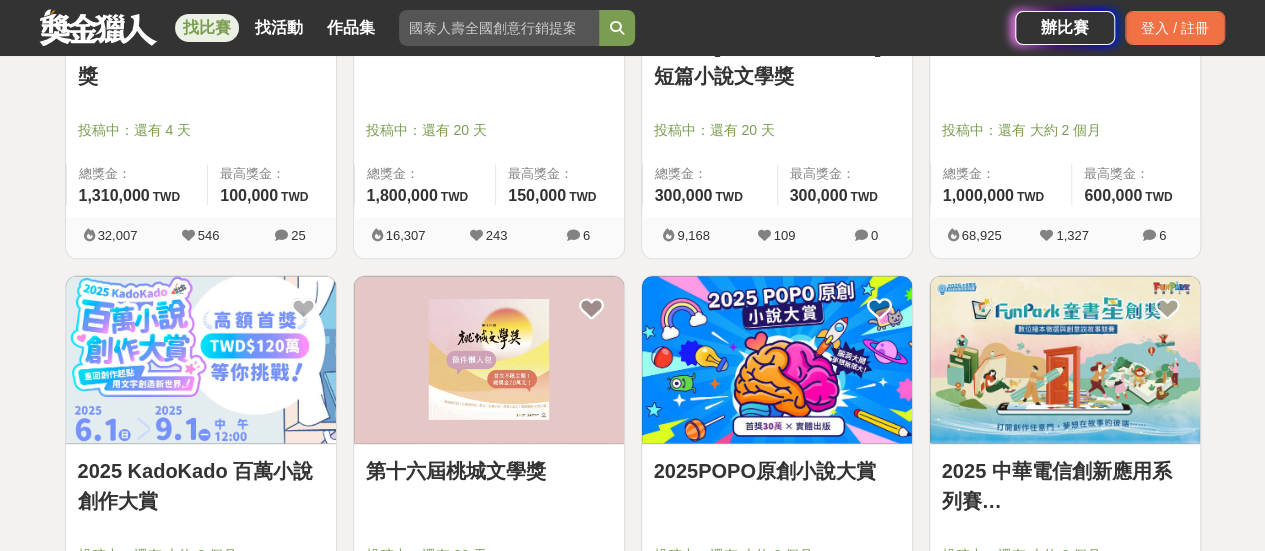click at bounding box center [201, 359] 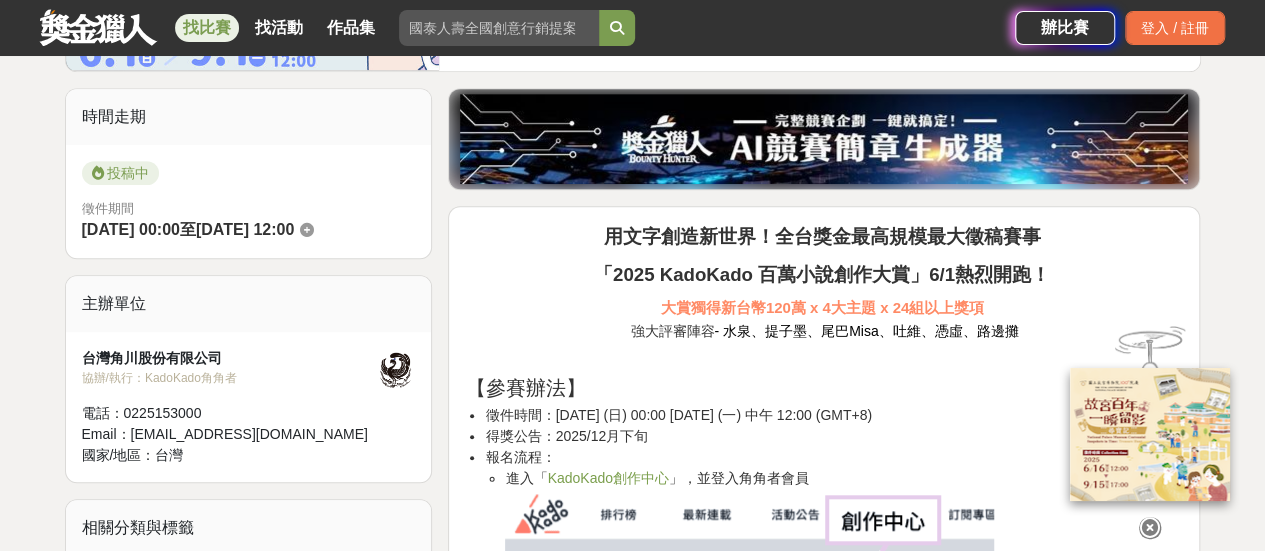 scroll, scrollTop: 466, scrollLeft: 0, axis: vertical 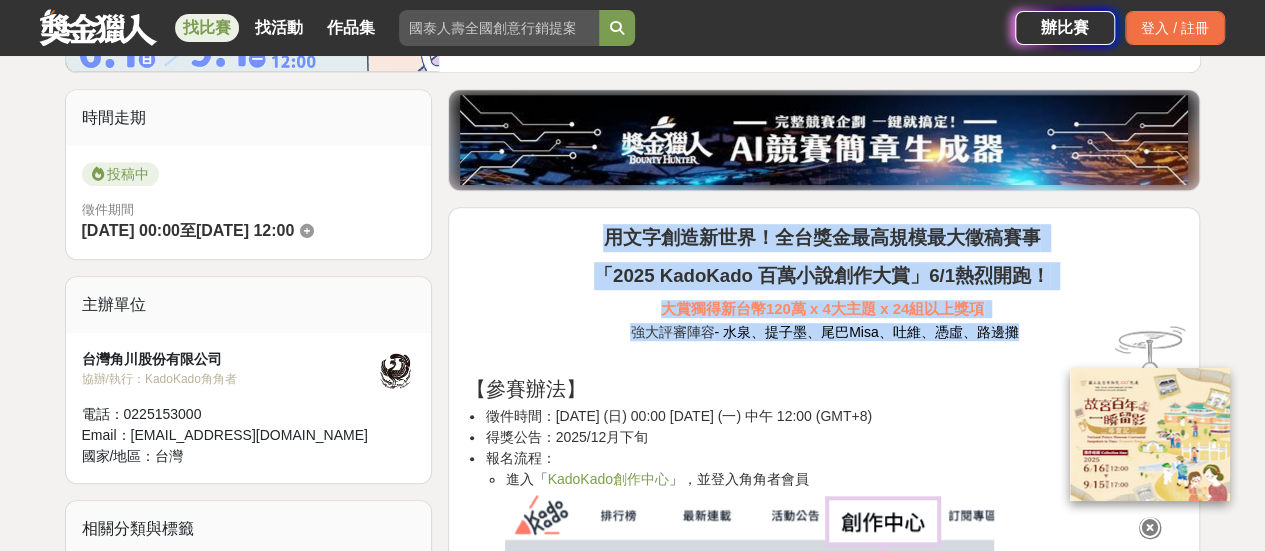 drag, startPoint x: 613, startPoint y: 227, endPoint x: 1021, endPoint y: 326, distance: 419.83926 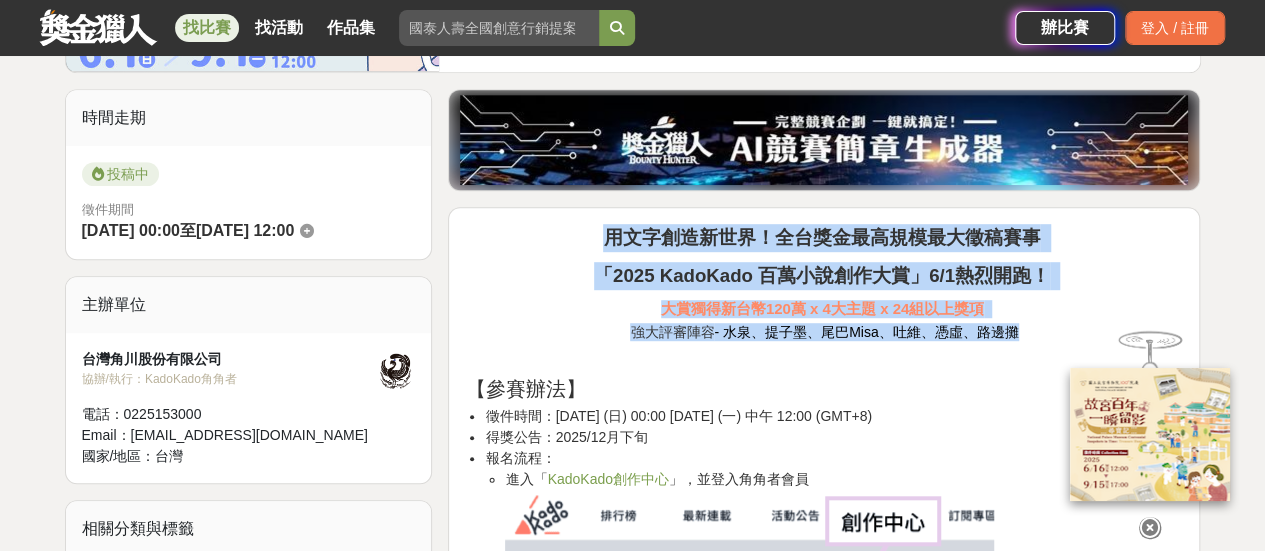 click on "用文字創造新世界！全台獎金最高規模最大徵稿賽事   「2025 KadoKado 百萬小說創作大賞」6/1熱烈開跑！   大賞獨得新台幣120萬 x 4大主題 x 24組以上獎項   強大評審陣容 - 水泉、提子墨、[PERSON_NAME]、吐維、憑虛、路邊攤   【參賽辦法】 徵件時間：[DATE] (日) 00:00 [DATE] (一) 中午 12:00 (GMT+8) 得獎公告：2025/12月下旬  報名流程： 進入「  KadoKado創作中心  」，並登入角角者會員 從左側選單點擊「投稿比賽」 出現賽事列表，點選「2025 KadoKado 百萬小說創作大賞 - 重回創作起點，用文字創造新世界！」 下拉選單選擇「參賽組別」，並勾選欲參賽的作品，作品須為已發佈，最後點擊「確定參賽」 【評審名單】 本屆比賽特別邀請多位職業小說家擔任評審，包括： [PERSON_NAME]（奇幻小說組） 提子墨（類型小說組） [PERSON_NAME]（戀愛小說組-BG） 吐維（戀愛小說組-BL） 【參賽規則】" at bounding box center (824, 3787) 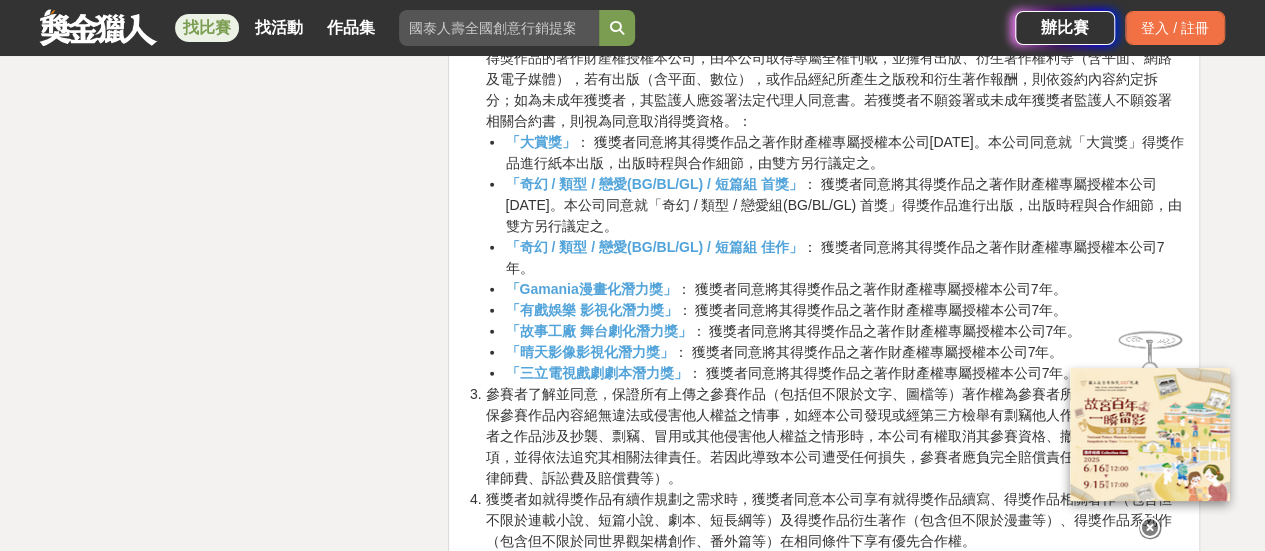 scroll, scrollTop: 6270, scrollLeft: 0, axis: vertical 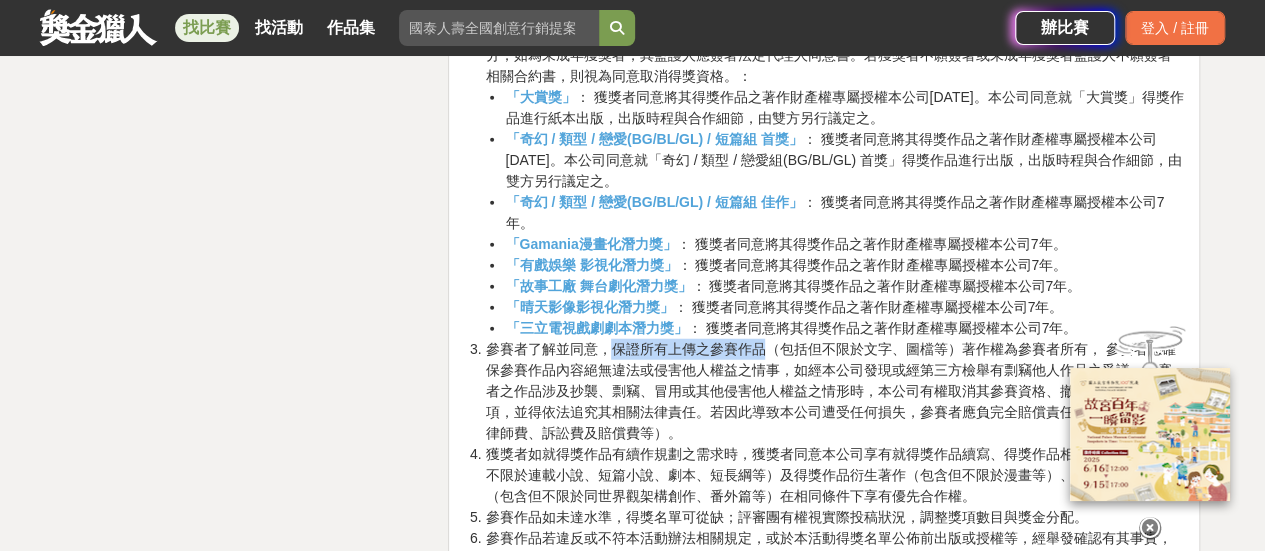 drag, startPoint x: 614, startPoint y: 344, endPoint x: 768, endPoint y: 340, distance: 154.05194 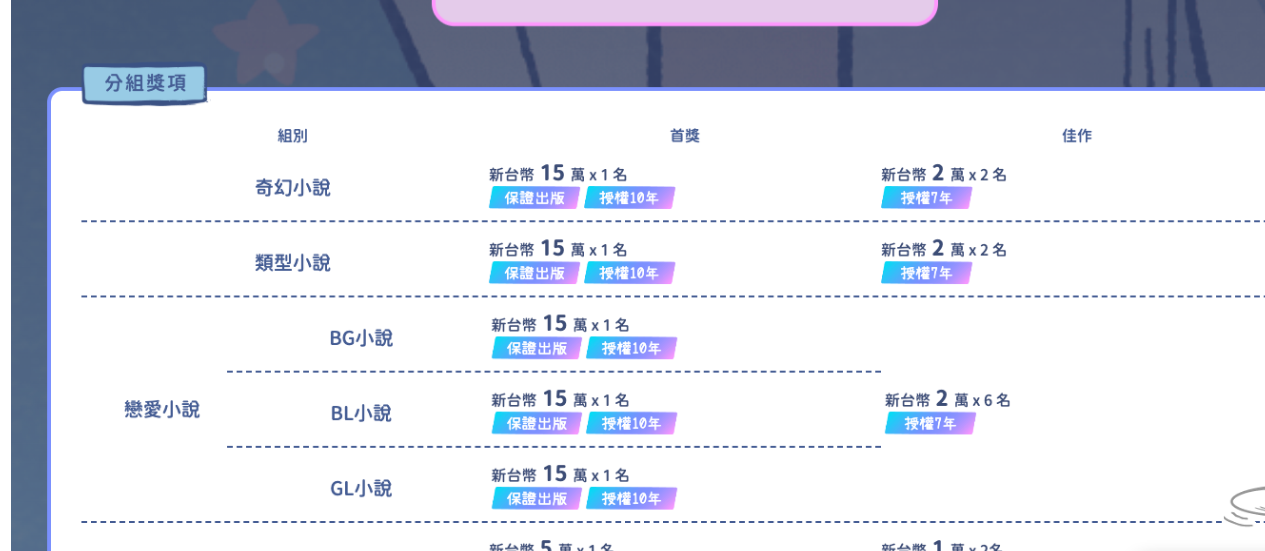 scroll, scrollTop: 5158, scrollLeft: 0, axis: vertical 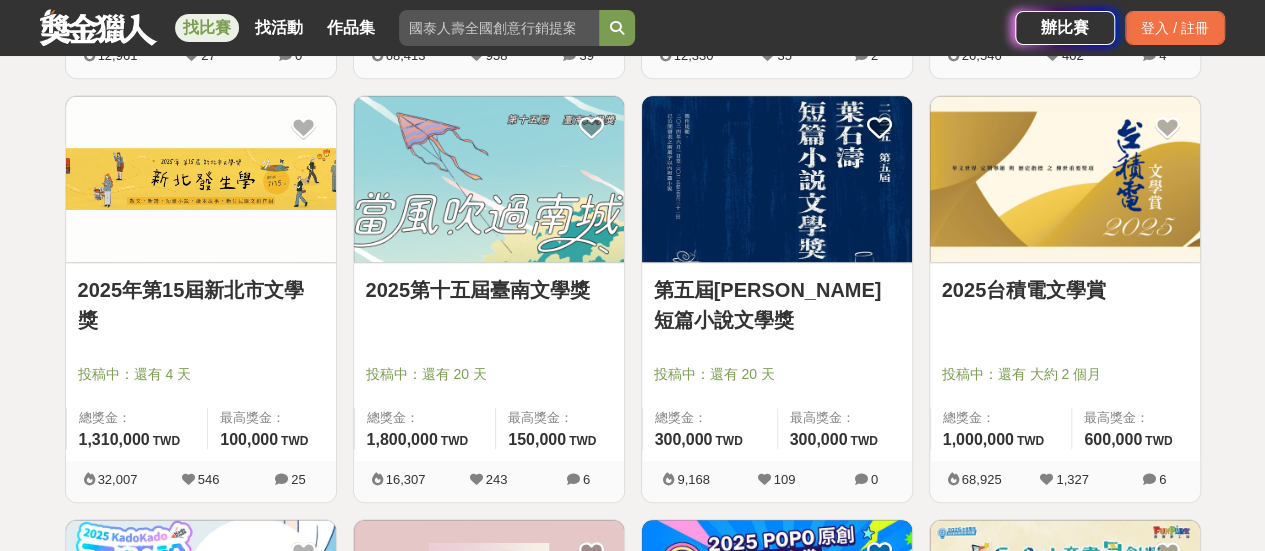 click on "2025台積電文學賞" at bounding box center (1065, 290) 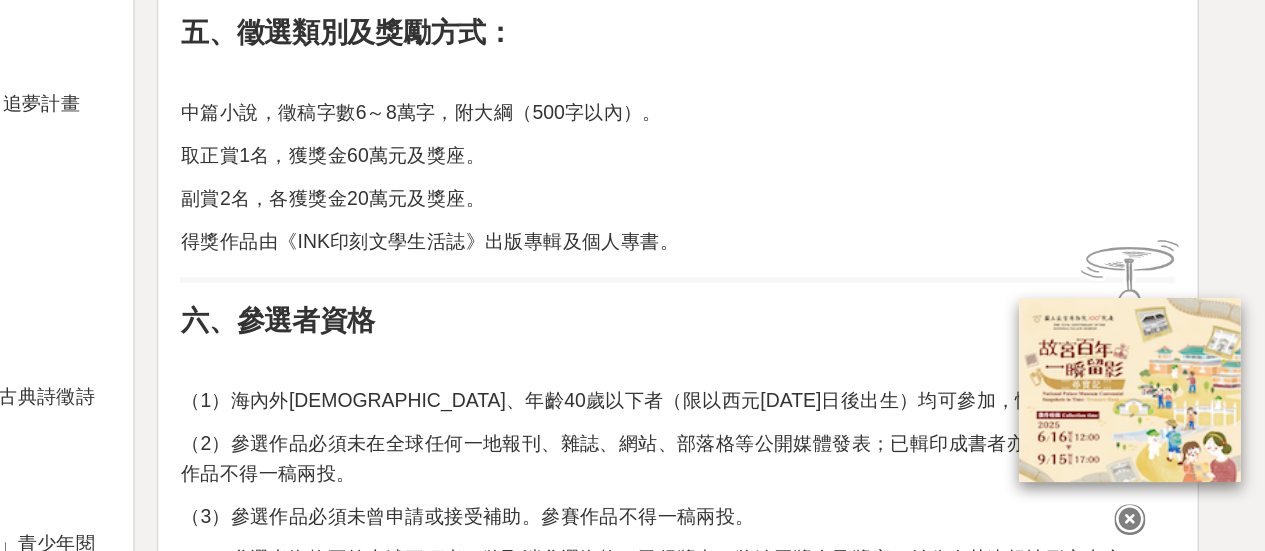 scroll, scrollTop: 1764, scrollLeft: 0, axis: vertical 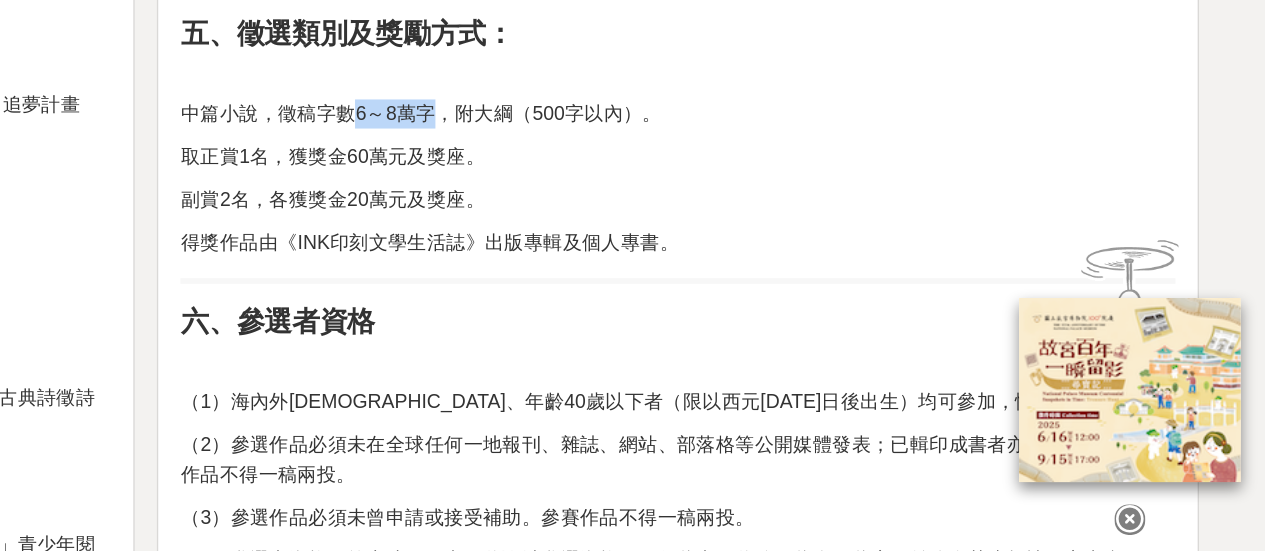 drag, startPoint x: 594, startPoint y: 237, endPoint x: 646, endPoint y: 235, distance: 52.03845 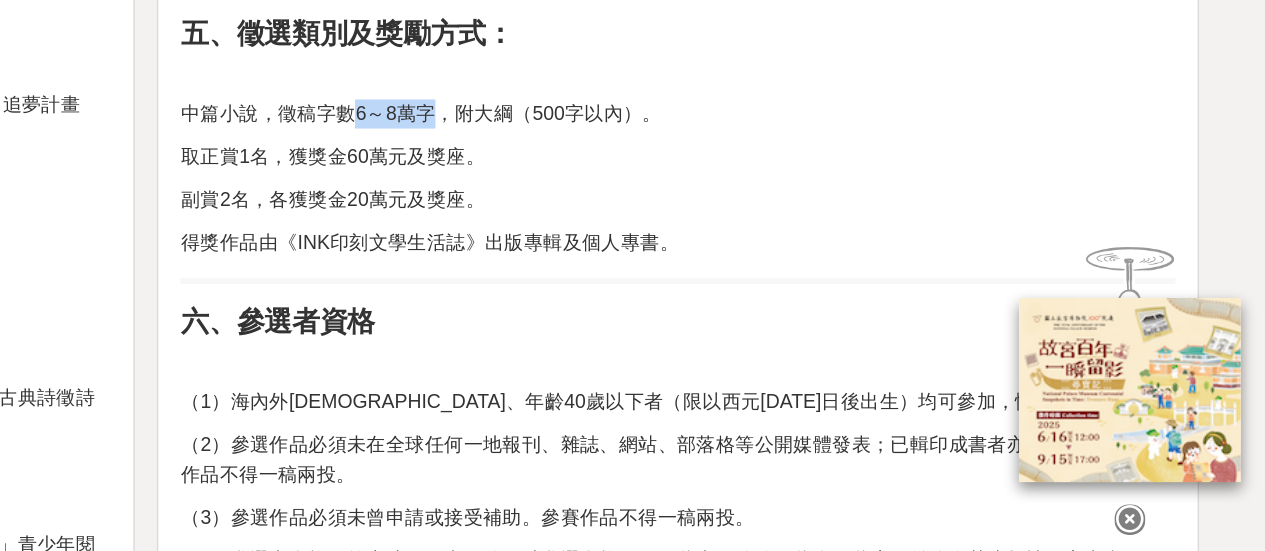 click on "中篇小說，徵稿字數6～8萬字，附大綱（500字以內）。" at bounding box center [824, 235] 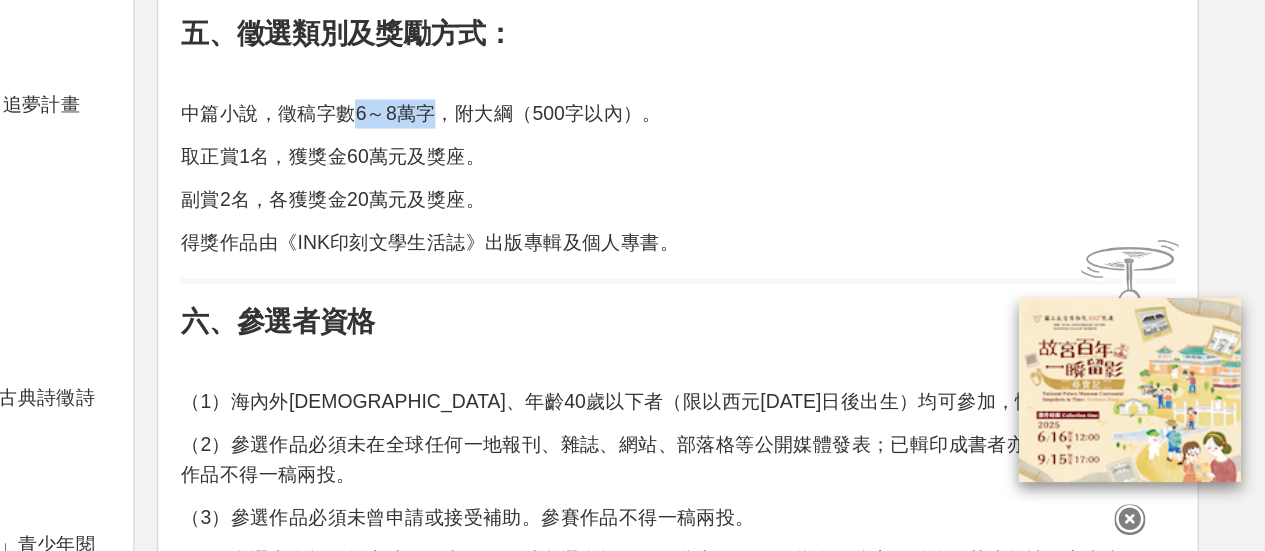 click on "中篇小說，徵稿字數6～8萬字，附大綱（500字以內）。" at bounding box center [824, 235] 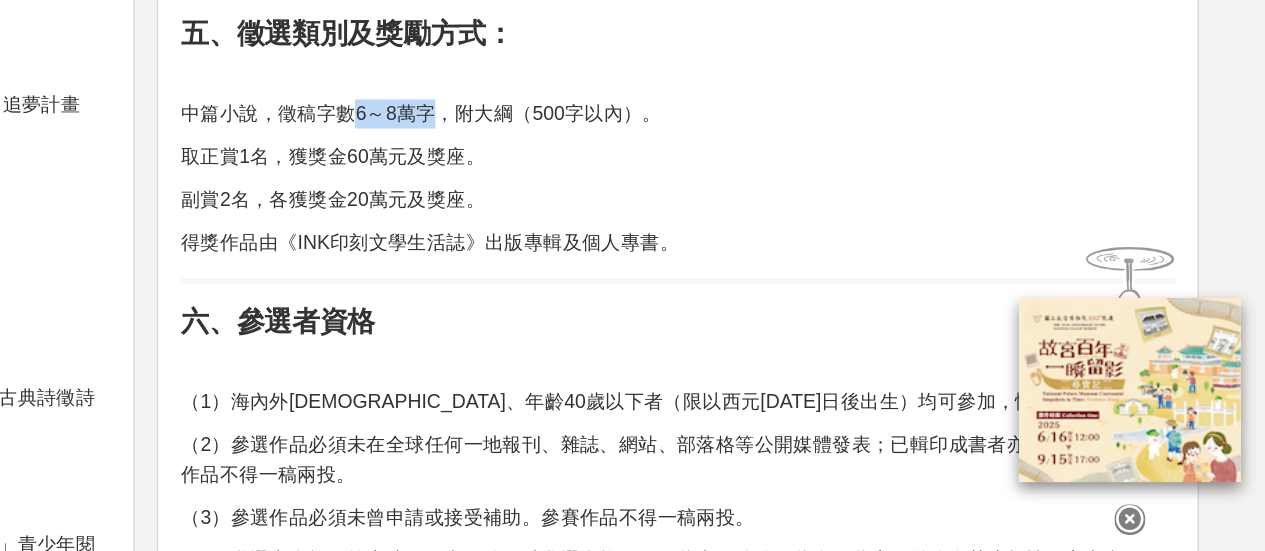 drag, startPoint x: 590, startPoint y: 225, endPoint x: 649, endPoint y: 230, distance: 59.211487 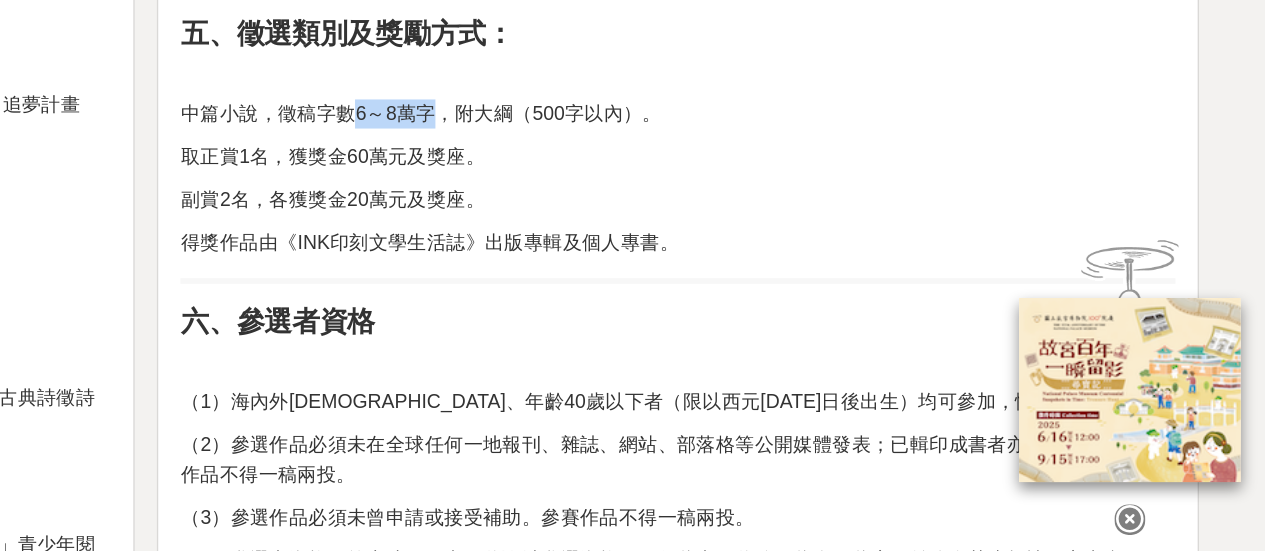 click on "中篇小說，徵稿字數6～8萬字，附大綱（500字以內）。" at bounding box center [824, 235] 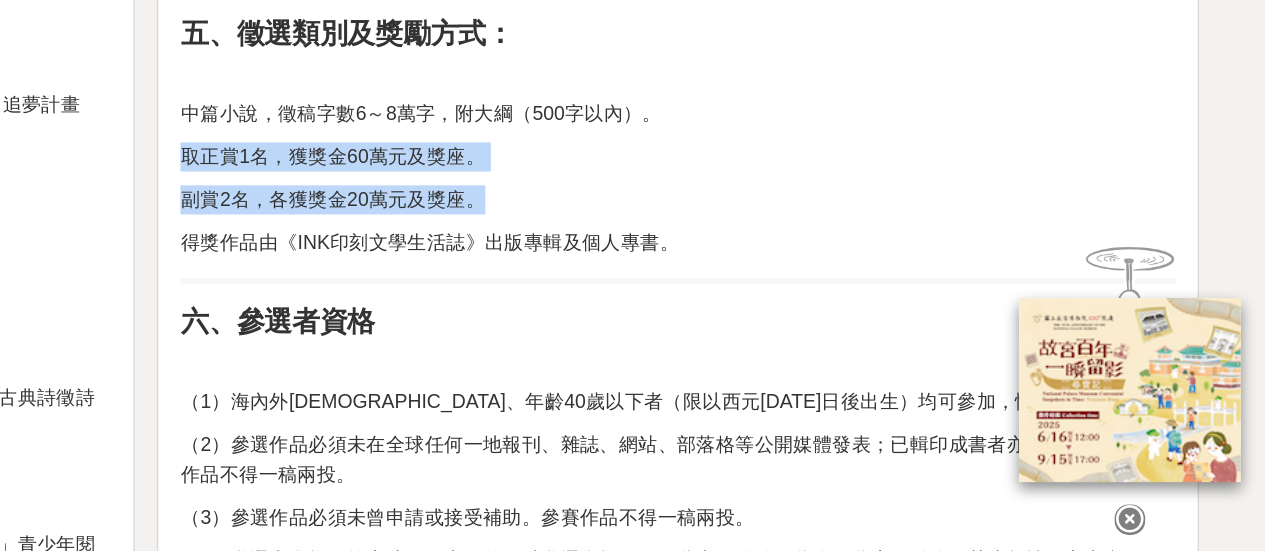 drag, startPoint x: 457, startPoint y: 259, endPoint x: 695, endPoint y: 291, distance: 240.14163 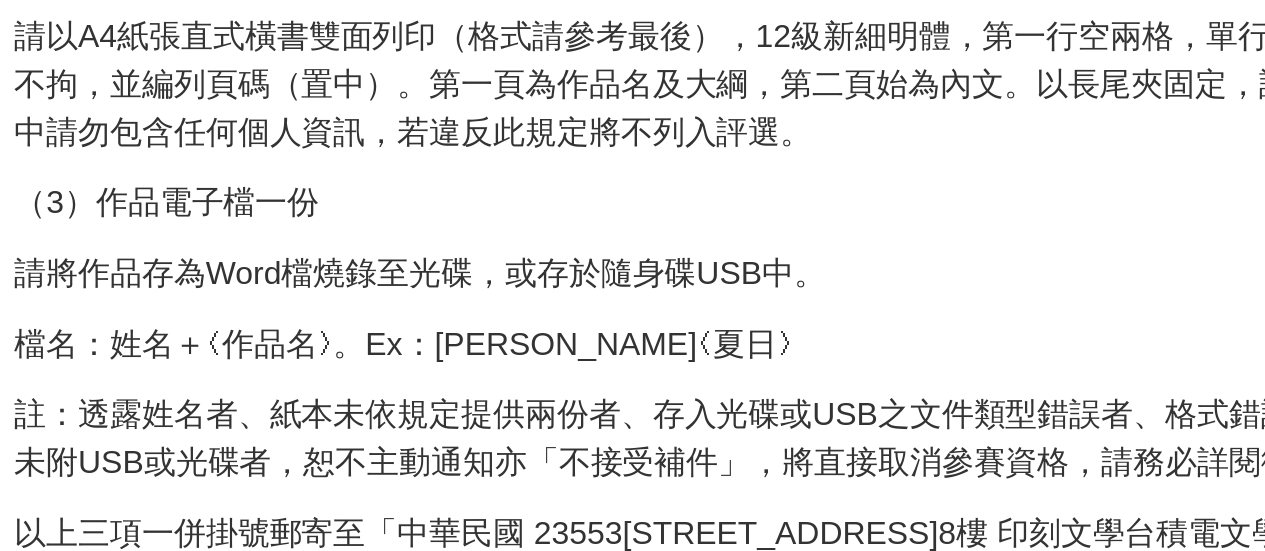 scroll, scrollTop: 1118, scrollLeft: 0, axis: vertical 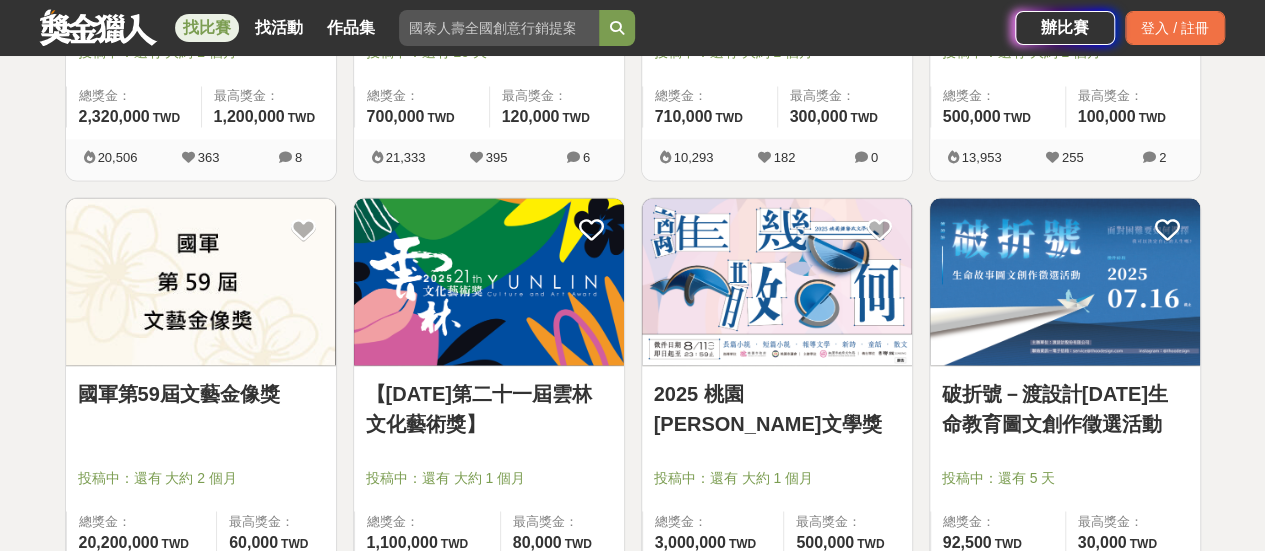 click at bounding box center [777, 281] 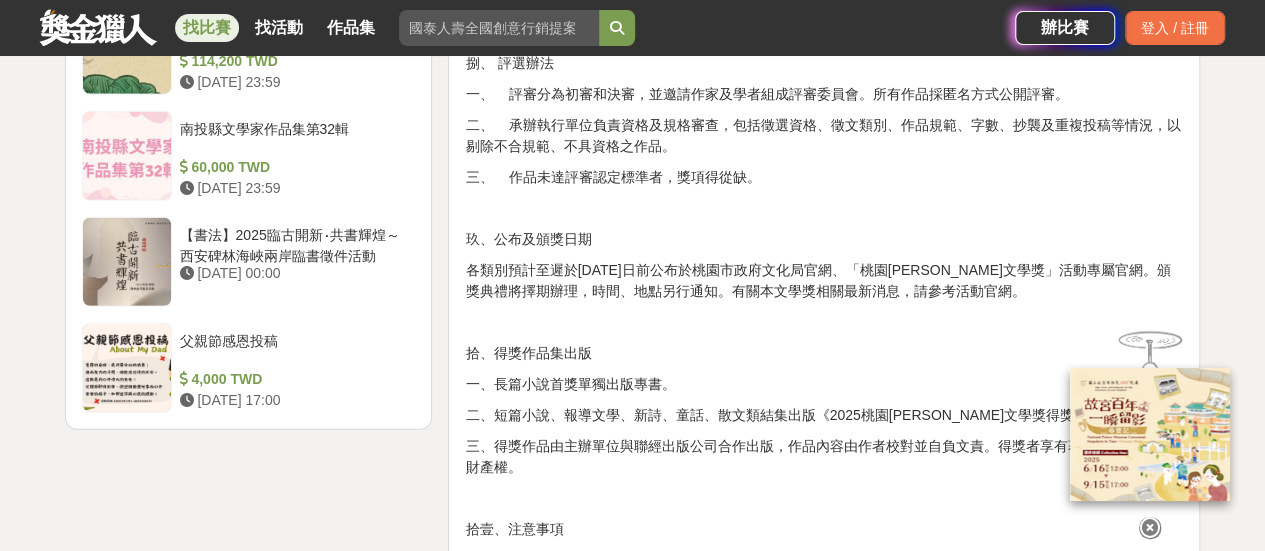 scroll, scrollTop: 2726, scrollLeft: 0, axis: vertical 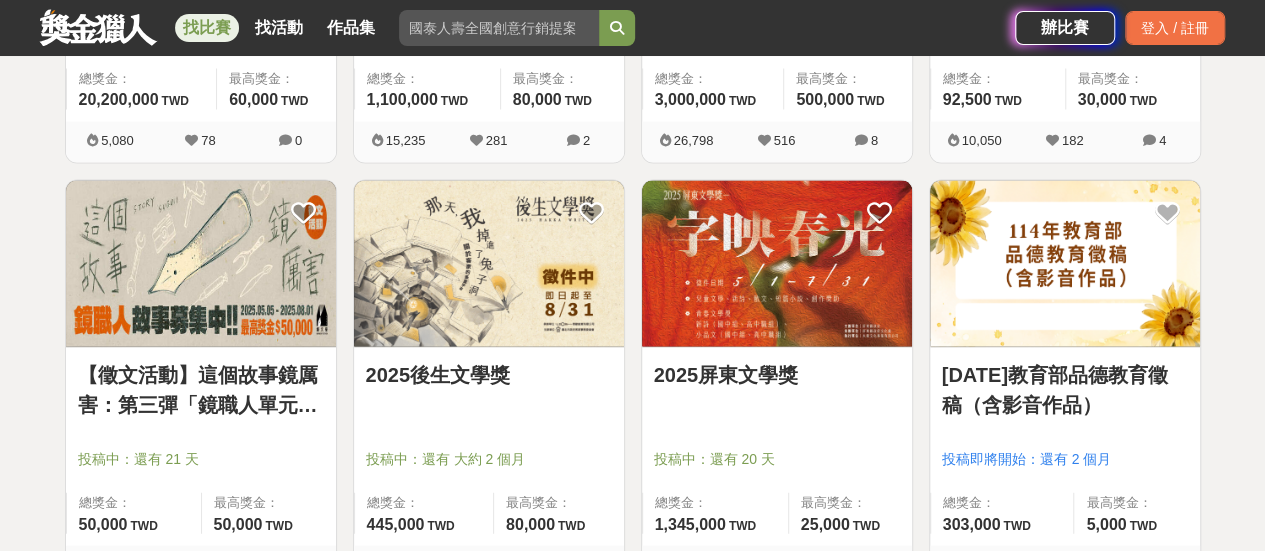 click at bounding box center (777, 264) 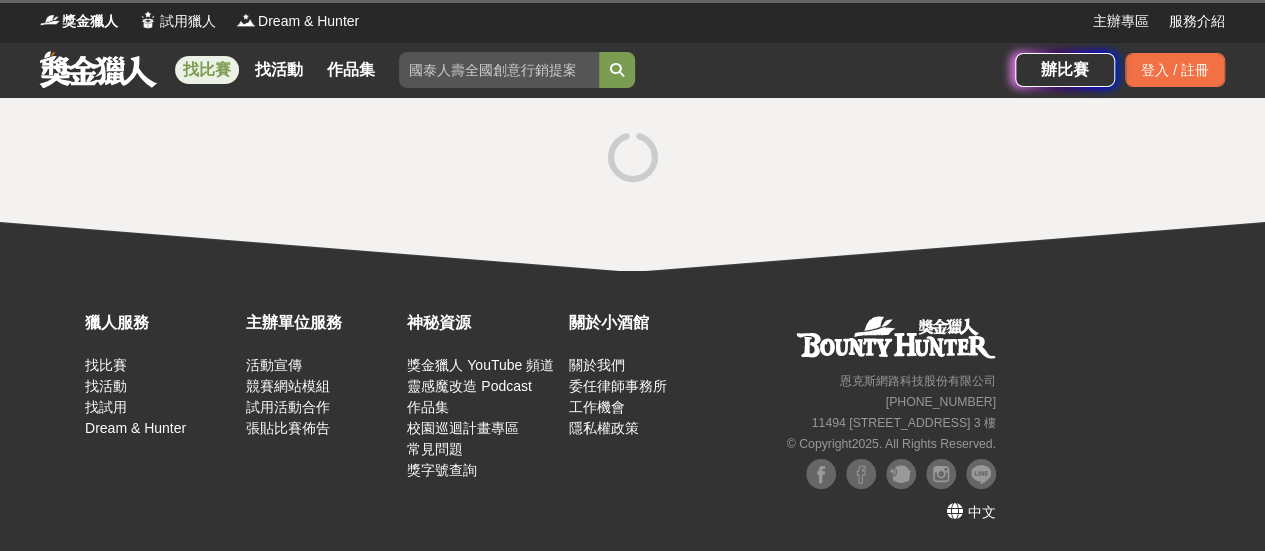 scroll, scrollTop: 0, scrollLeft: 0, axis: both 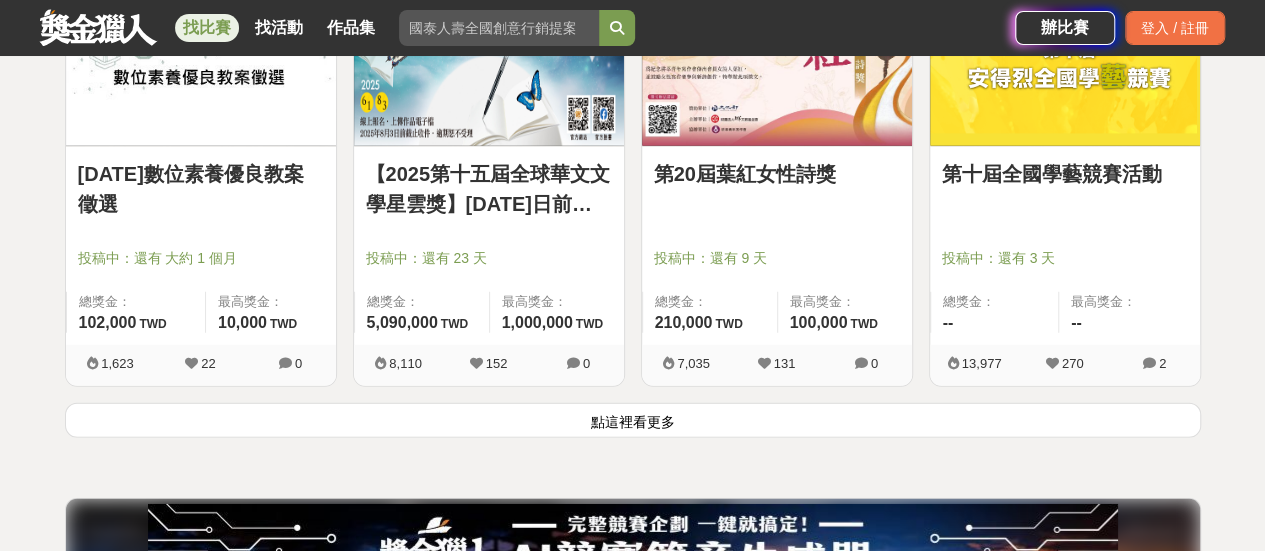 click on "點這裡看更多" at bounding box center (633, 420) 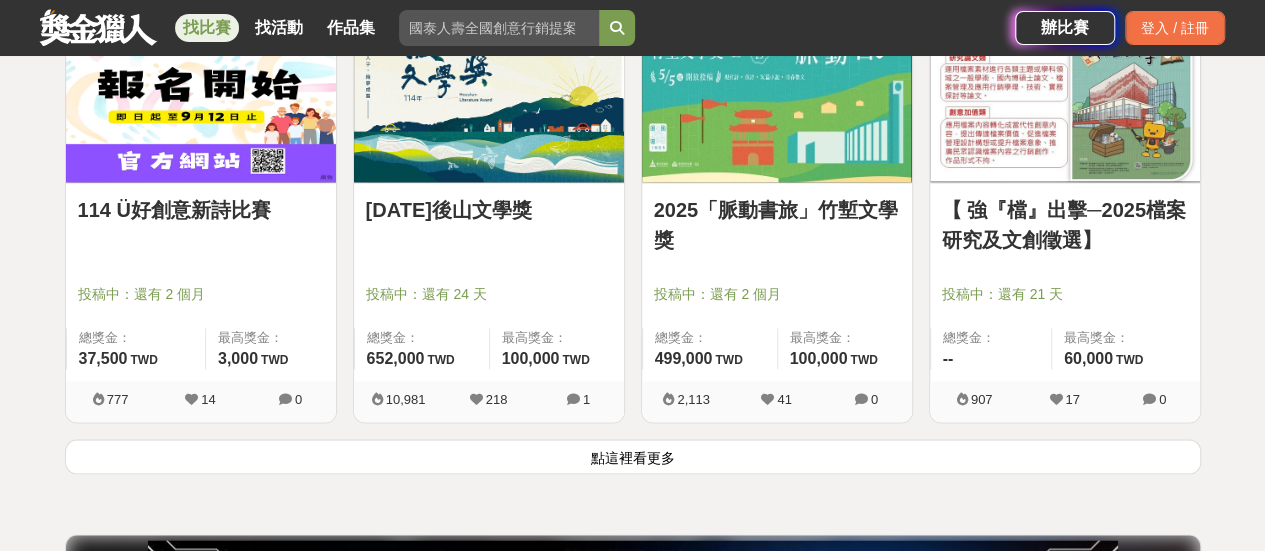 scroll, scrollTop: 5094, scrollLeft: 0, axis: vertical 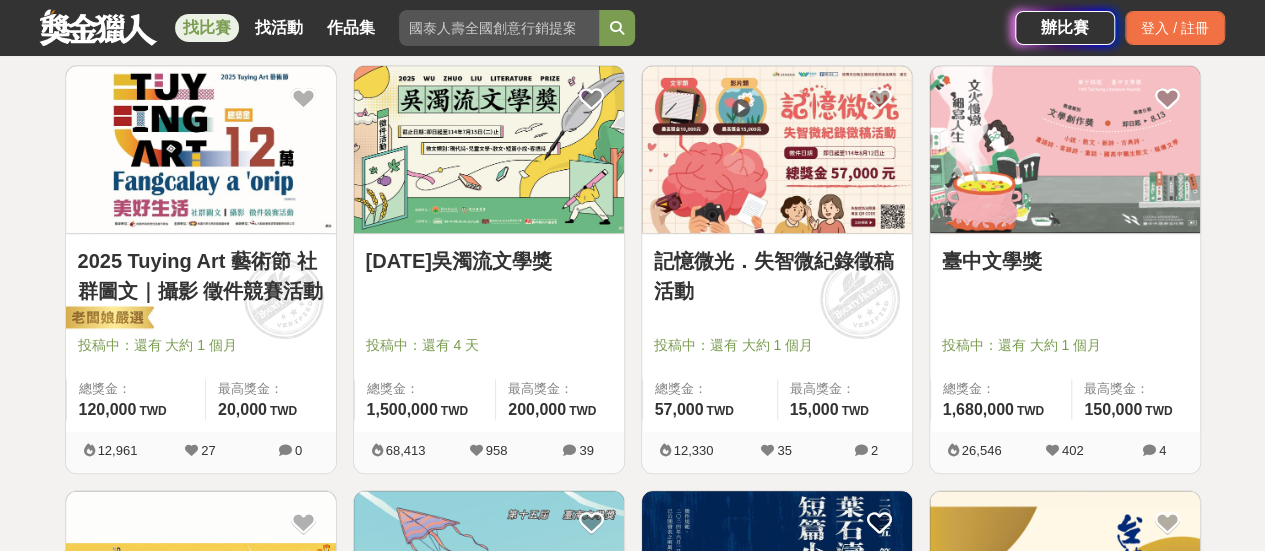 click on "[DATE]吳濁流文學獎" at bounding box center [489, 272] 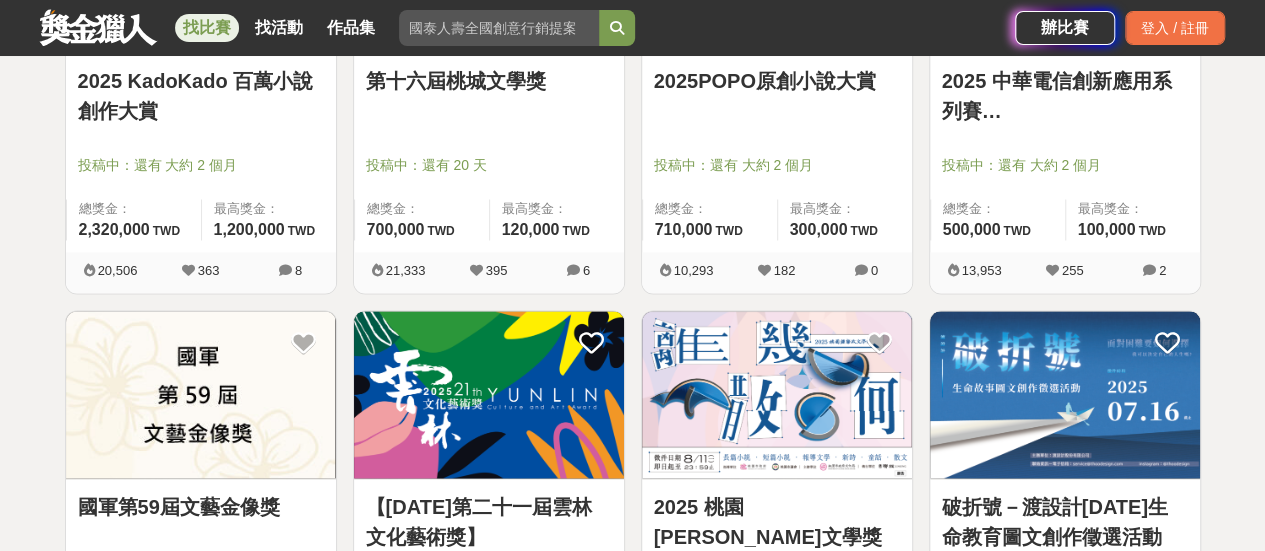 scroll, scrollTop: 1507, scrollLeft: 0, axis: vertical 